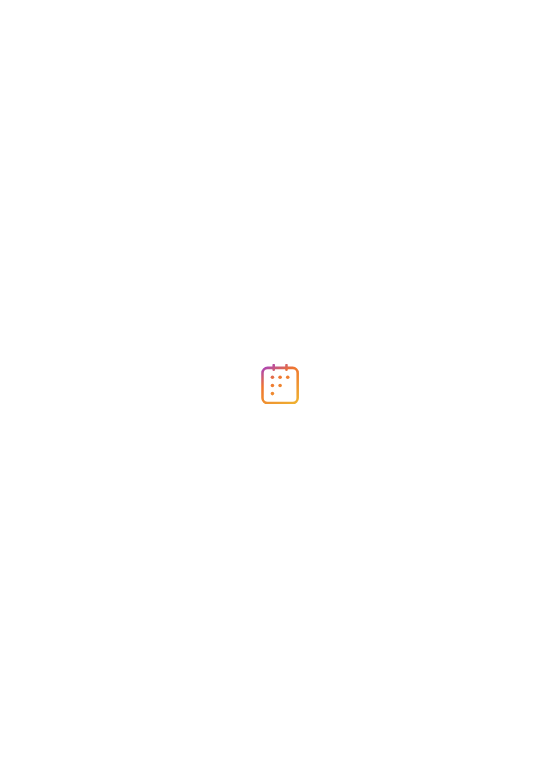 scroll, scrollTop: 0, scrollLeft: 0, axis: both 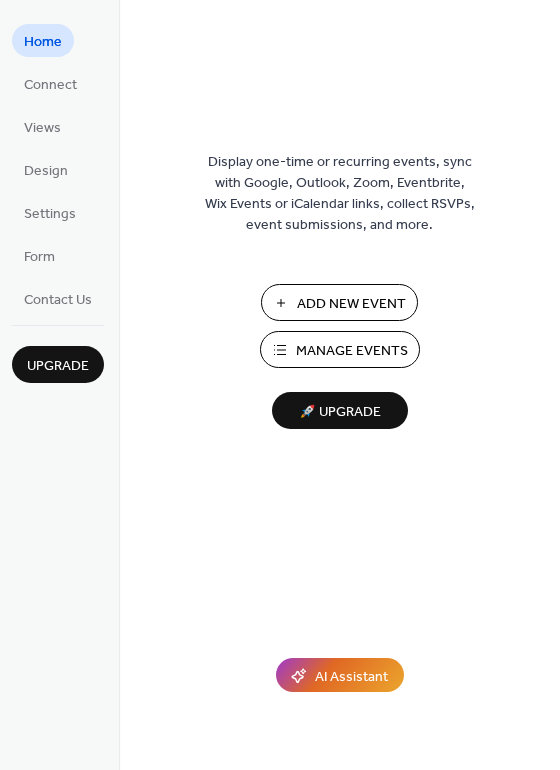 click on "Add New Event" at bounding box center [351, 304] 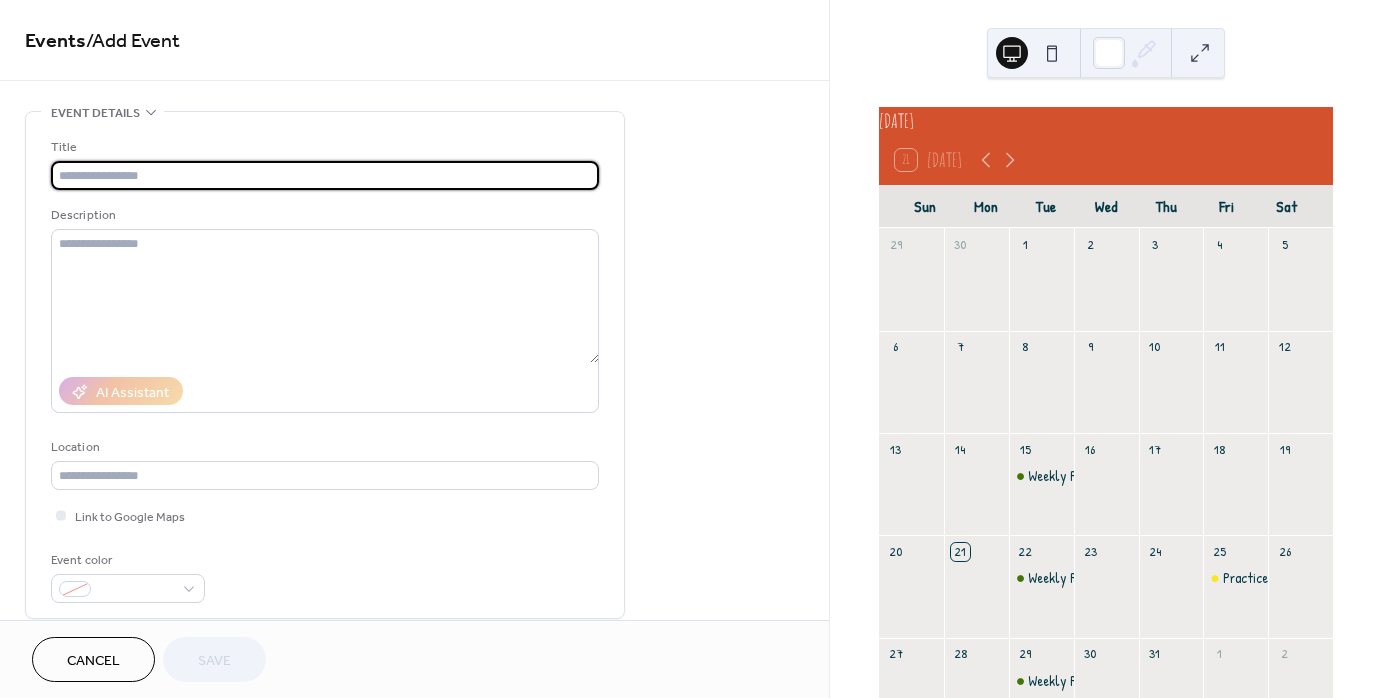 scroll, scrollTop: 0, scrollLeft: 0, axis: both 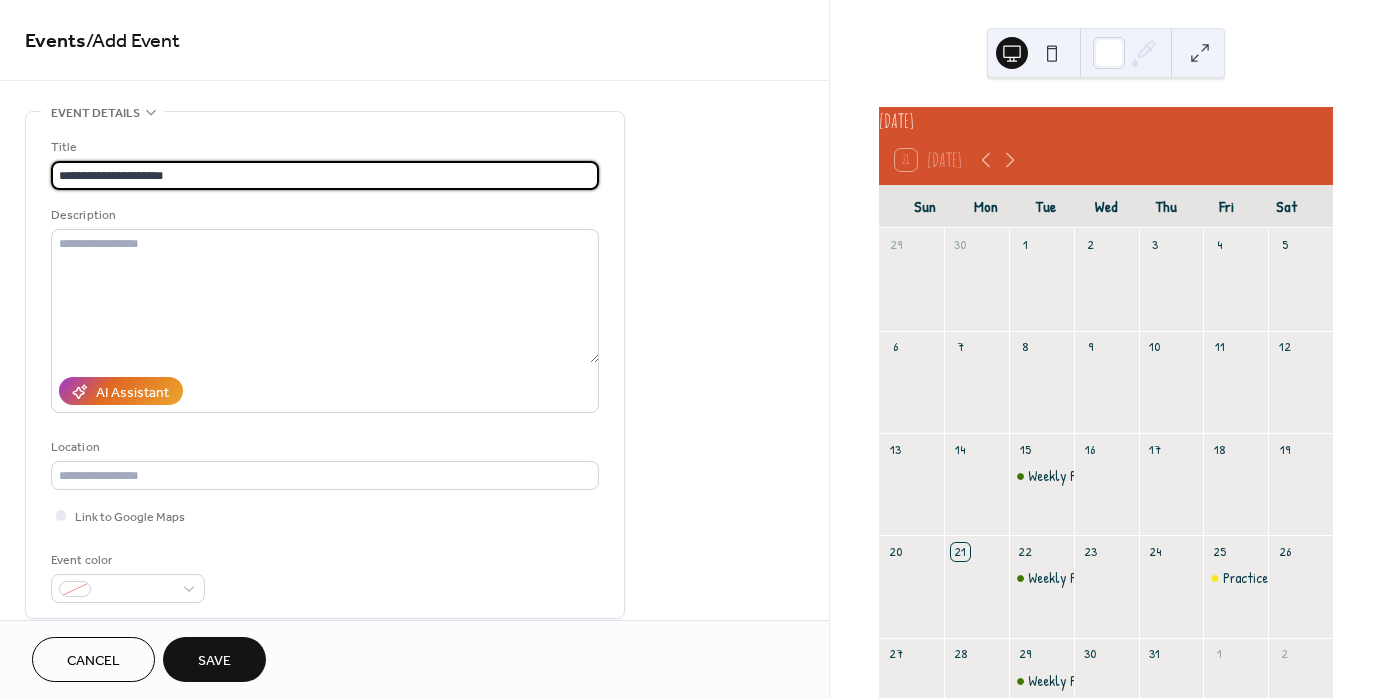 click on "**********" at bounding box center (325, 175) 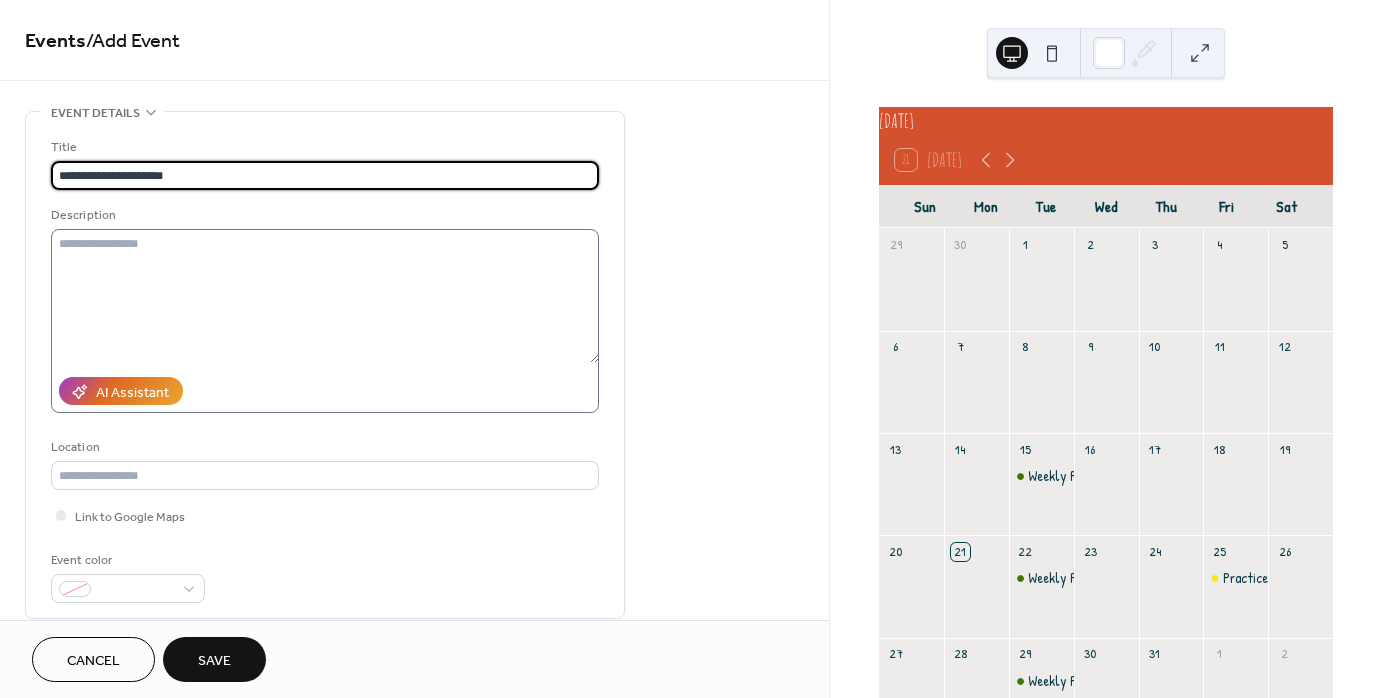 type on "**********" 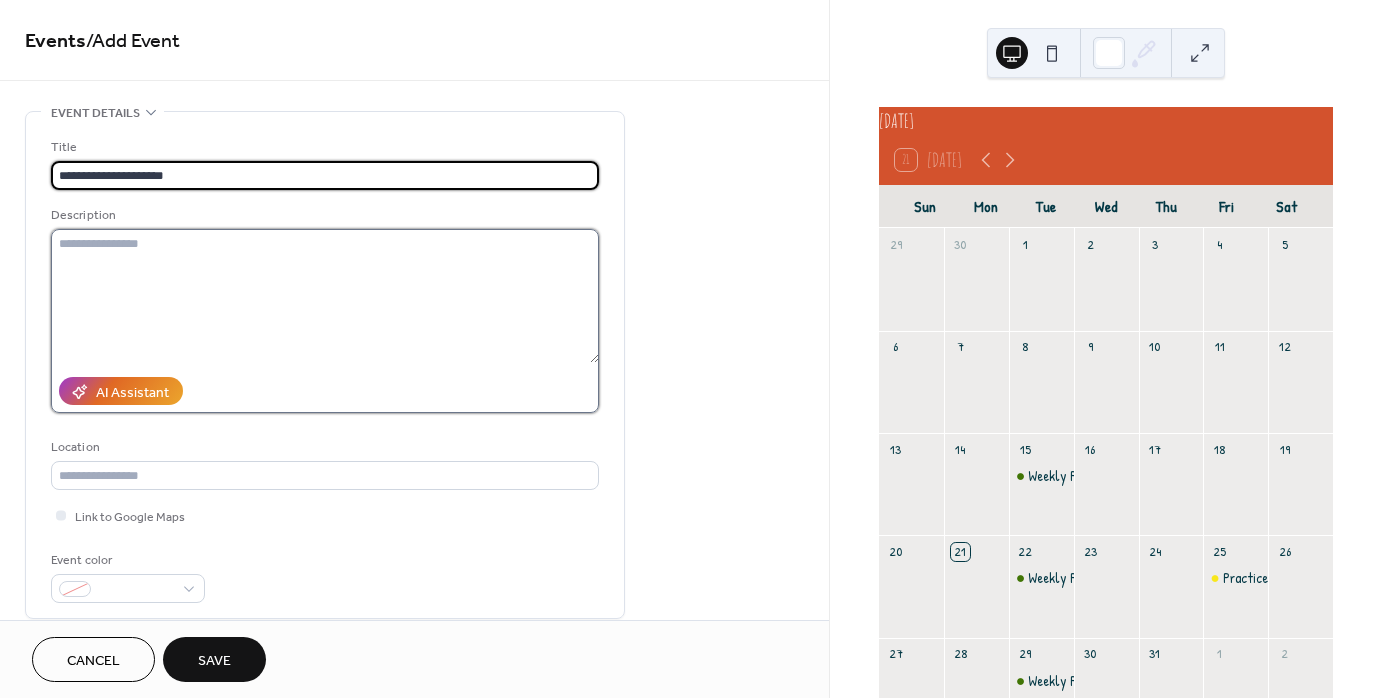 click at bounding box center (325, 296) 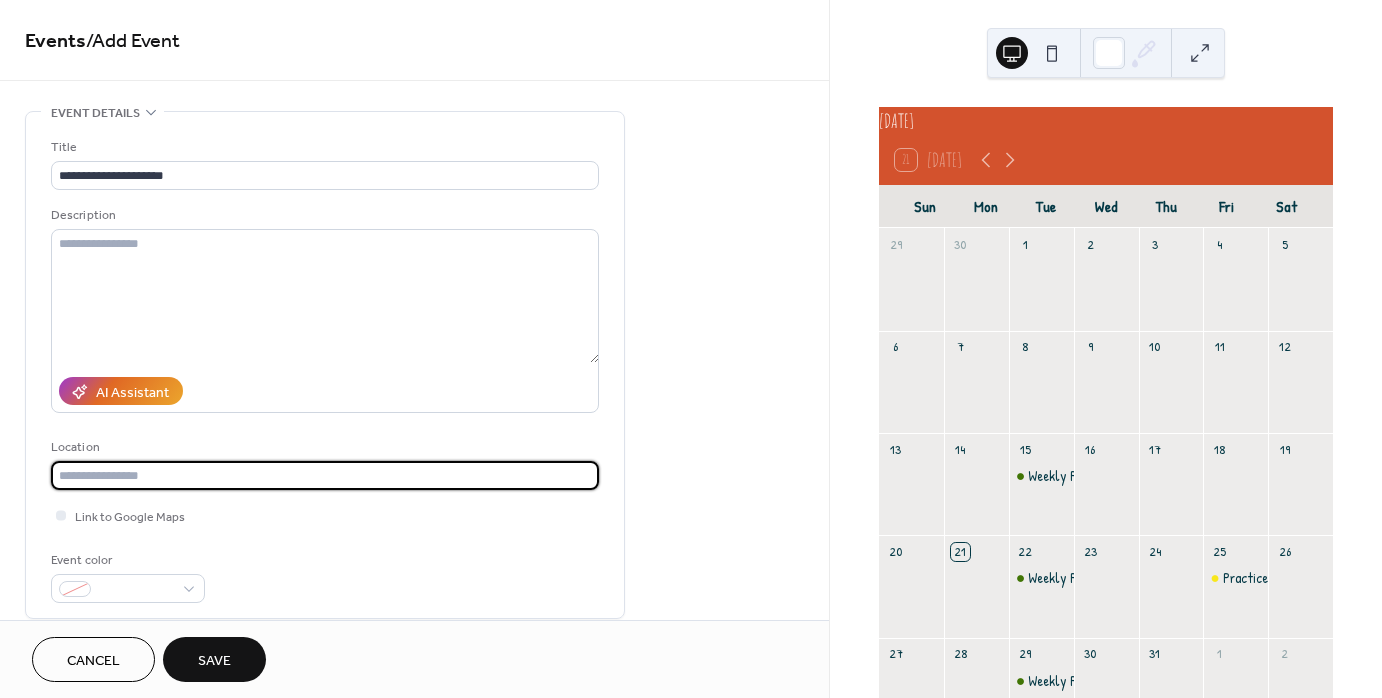 click at bounding box center [325, 475] 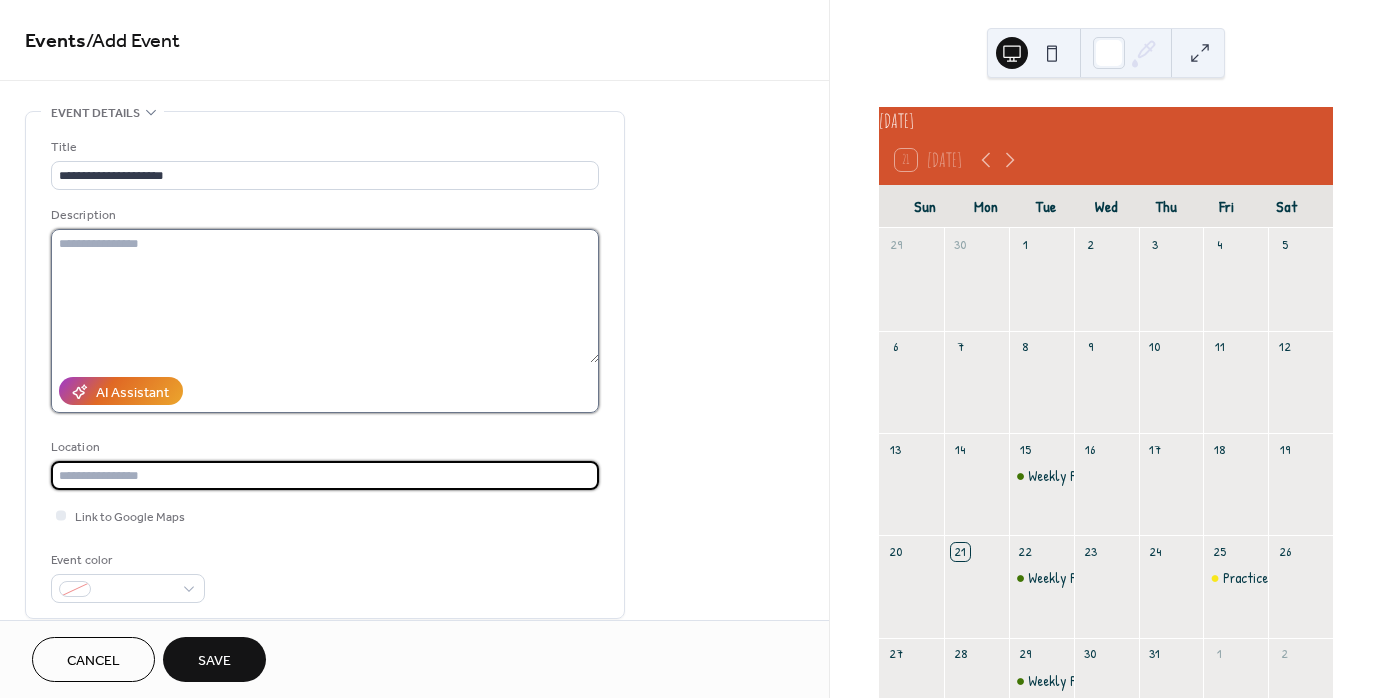 click at bounding box center (325, 296) 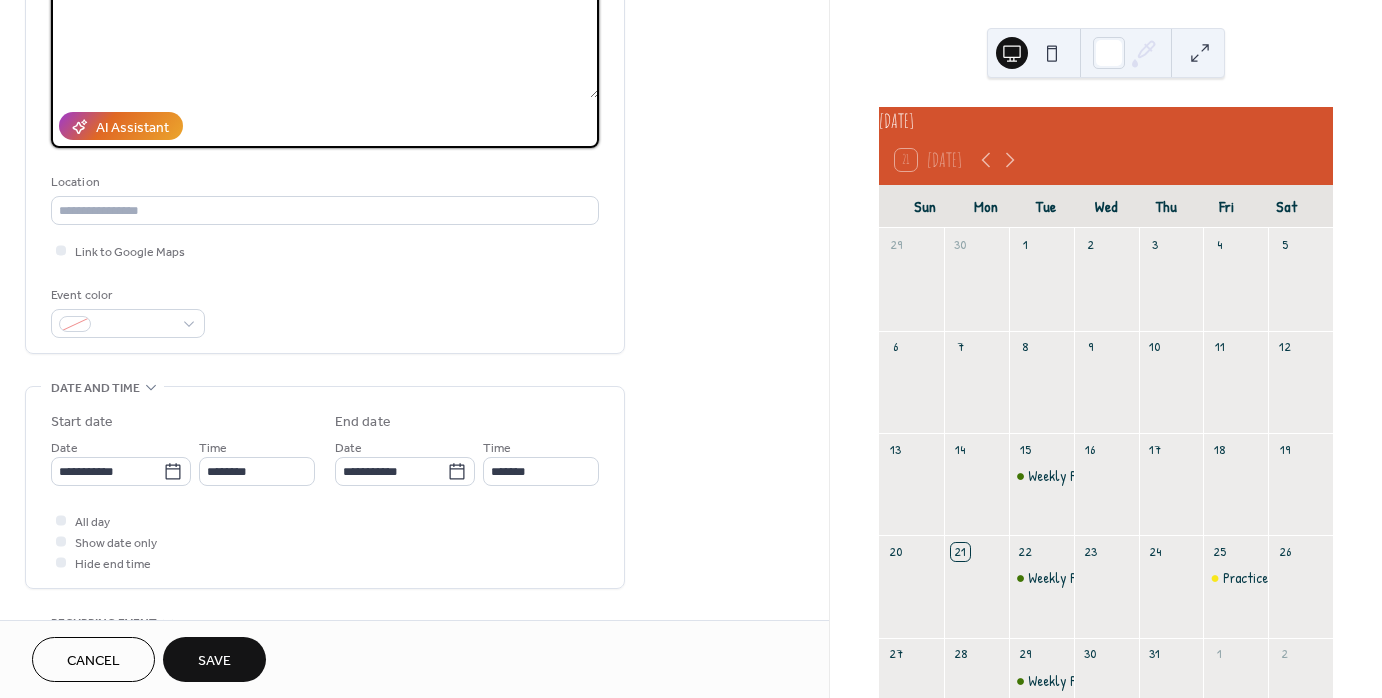 scroll, scrollTop: 300, scrollLeft: 0, axis: vertical 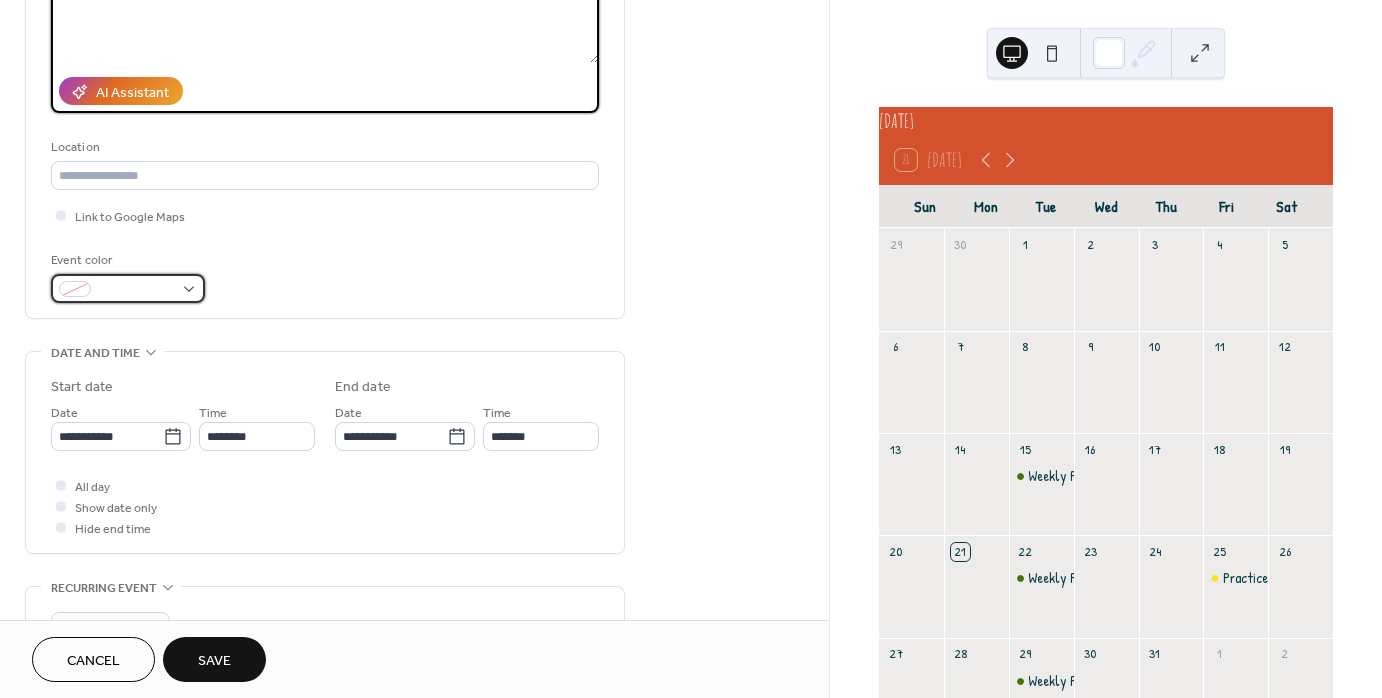 click at bounding box center [136, 290] 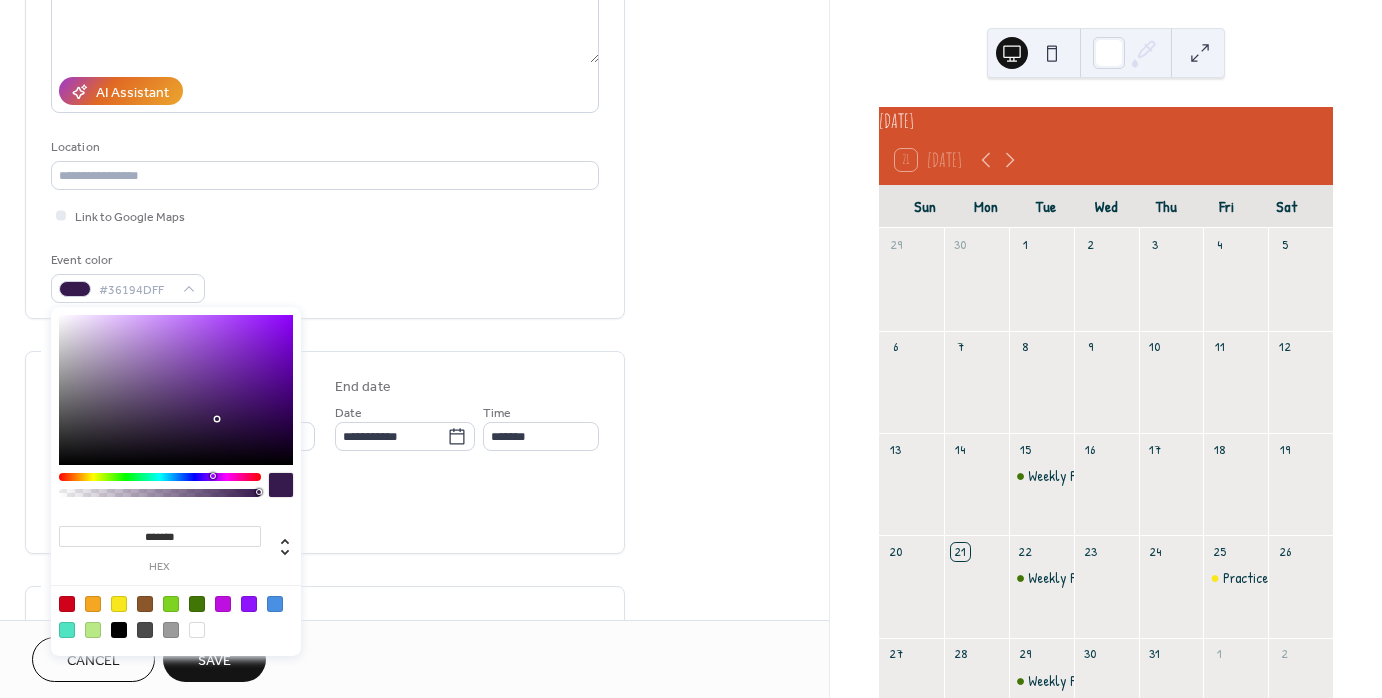 drag, startPoint x: 196, startPoint y: 476, endPoint x: 212, endPoint y: 472, distance: 16.492422 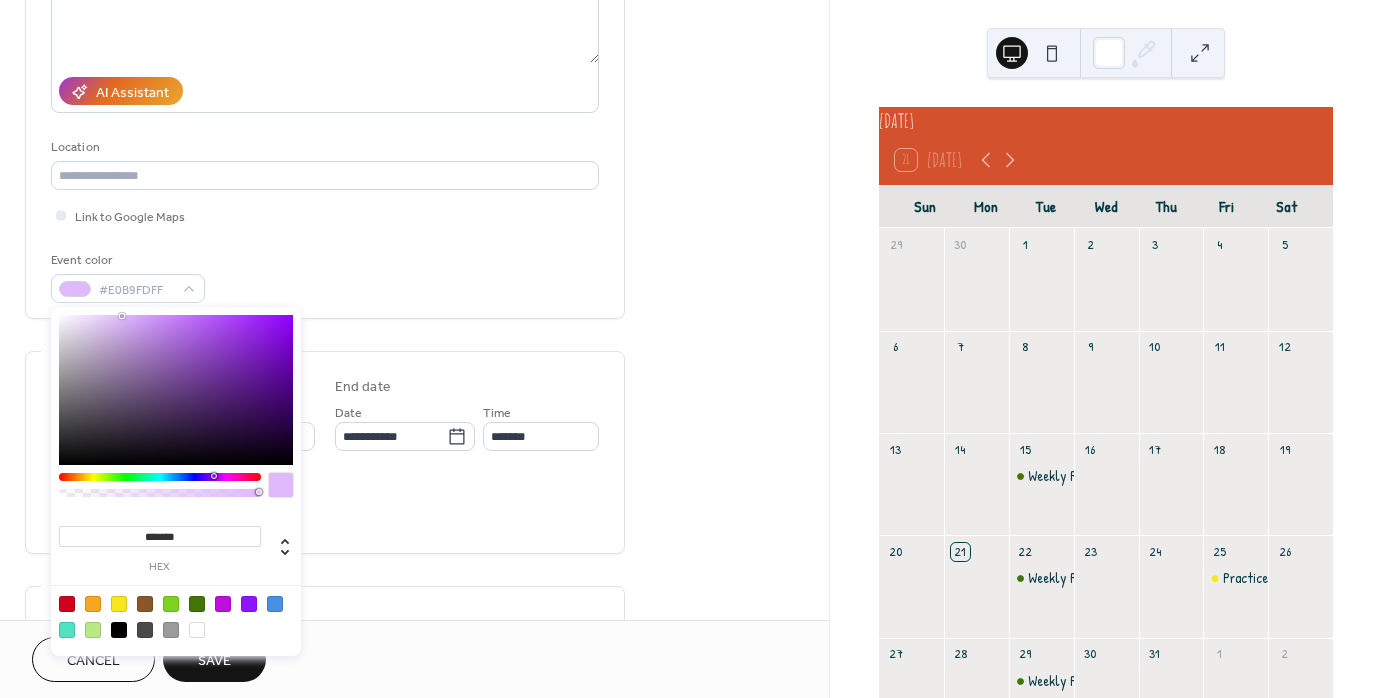 type on "*******" 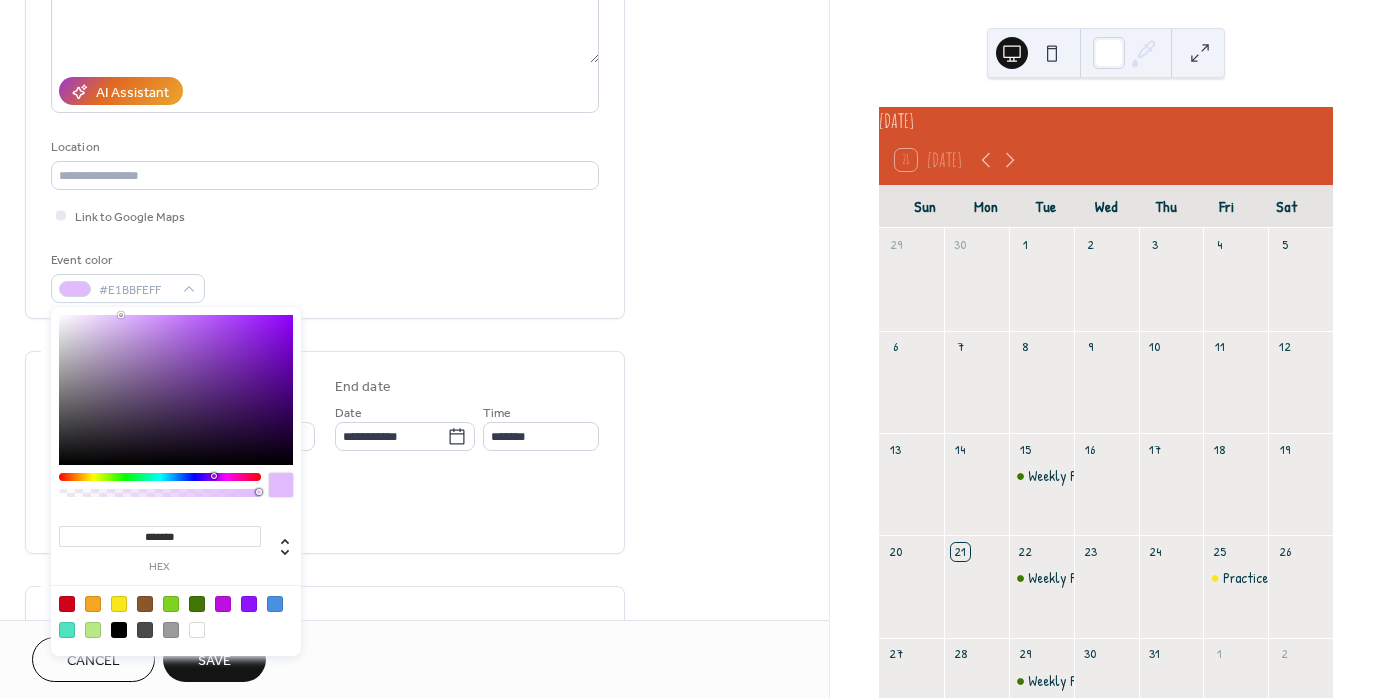 drag, startPoint x: 216, startPoint y: 413, endPoint x: 121, endPoint y: 315, distance: 136.4881 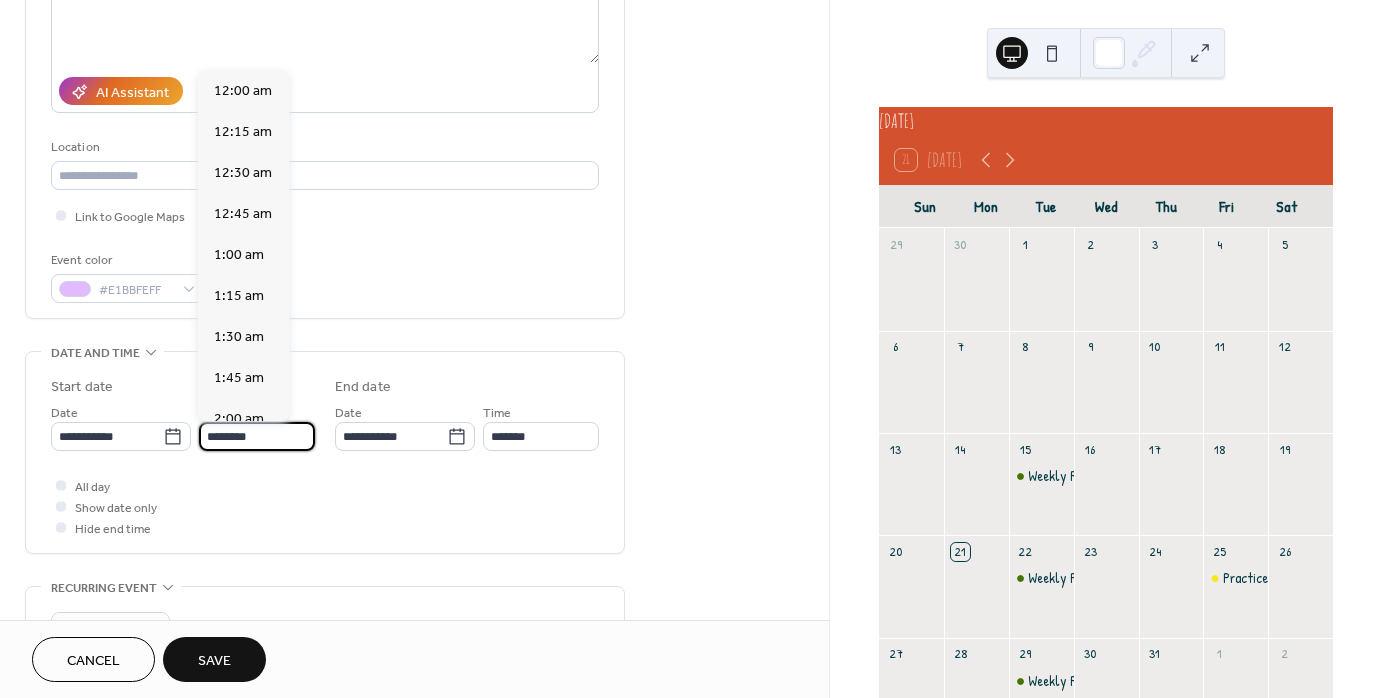 click on "********" at bounding box center [257, 436] 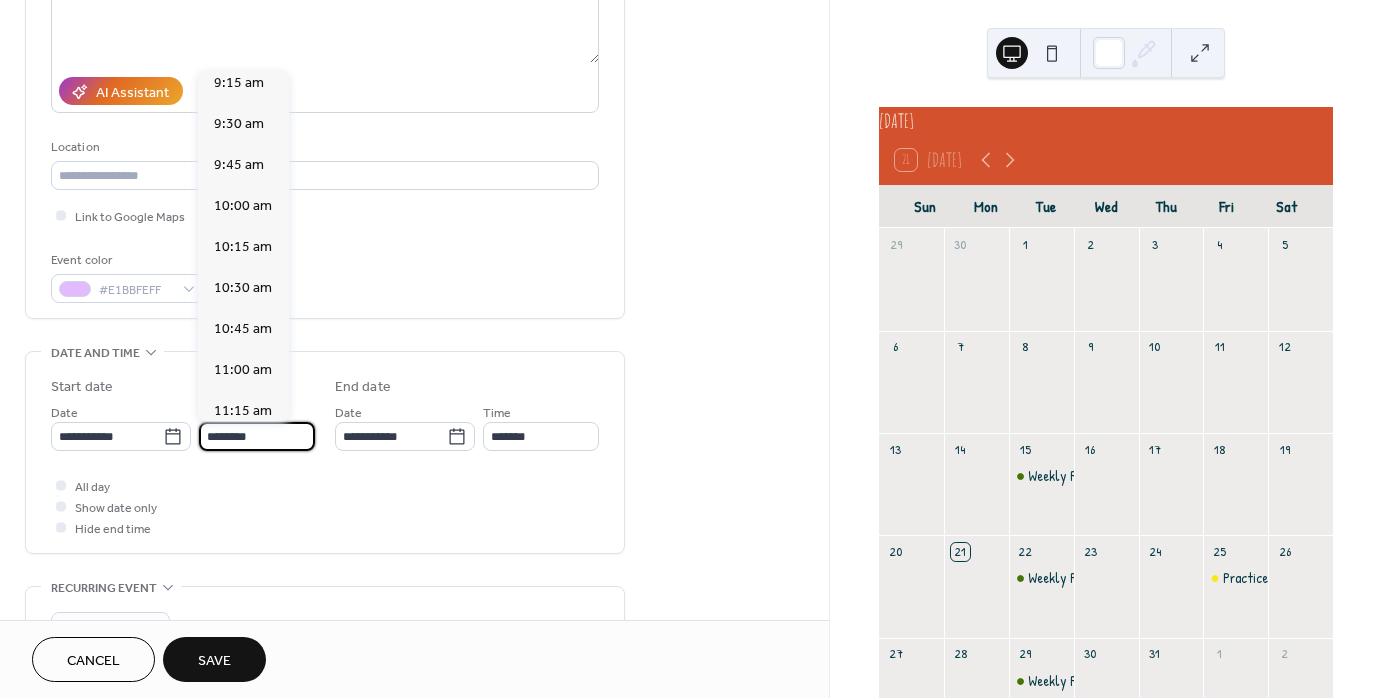 scroll, scrollTop: 1568, scrollLeft: 0, axis: vertical 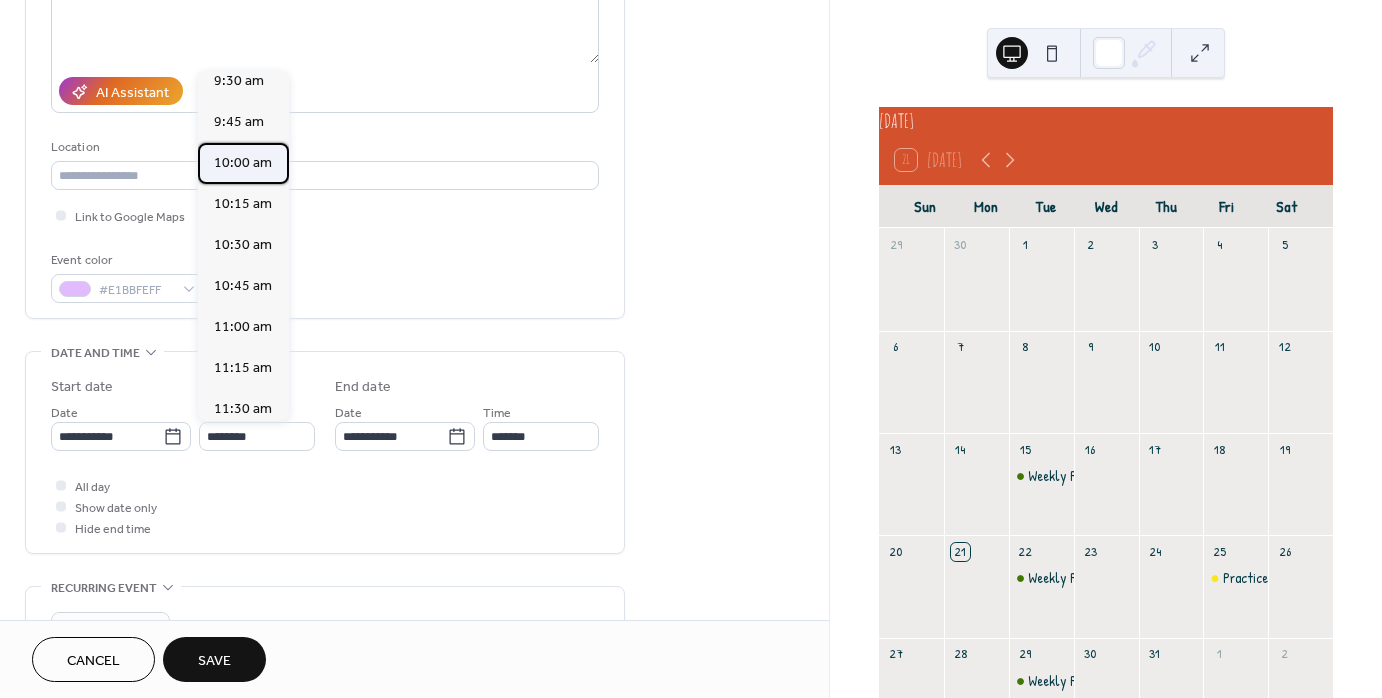 click on "10:00 am" at bounding box center (243, 163) 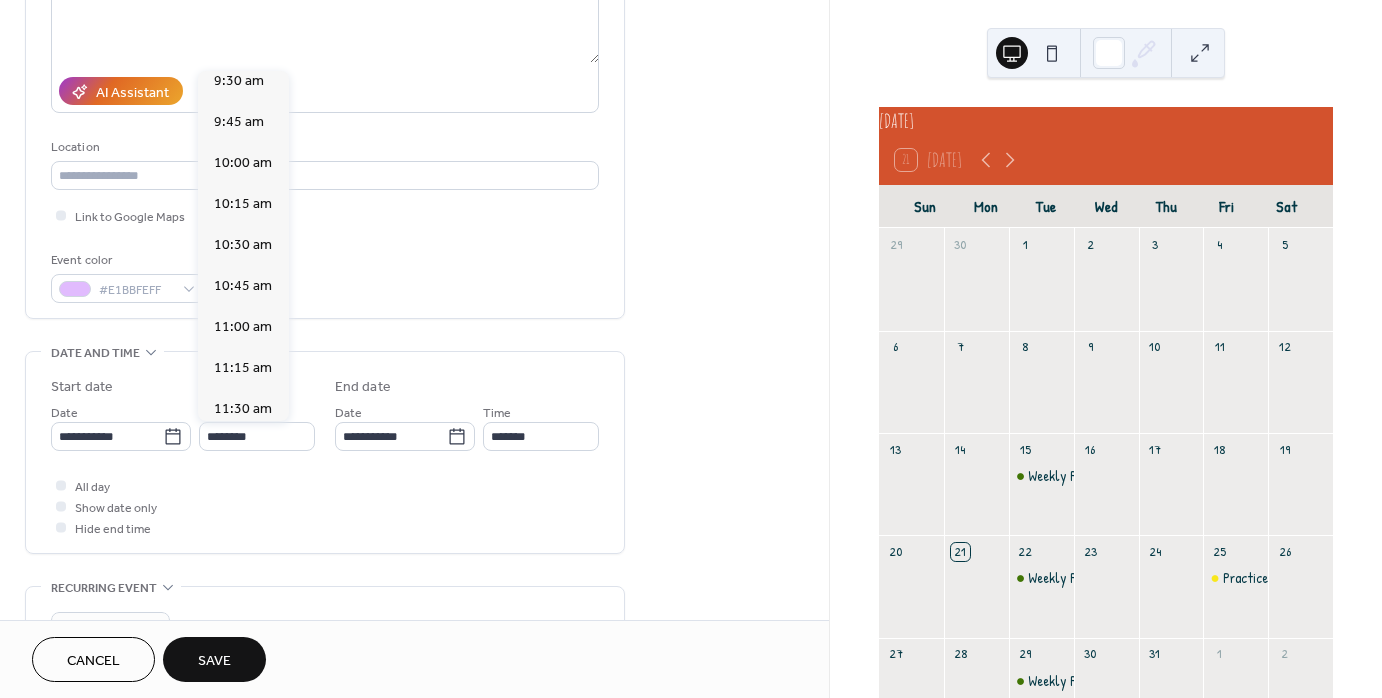 type on "********" 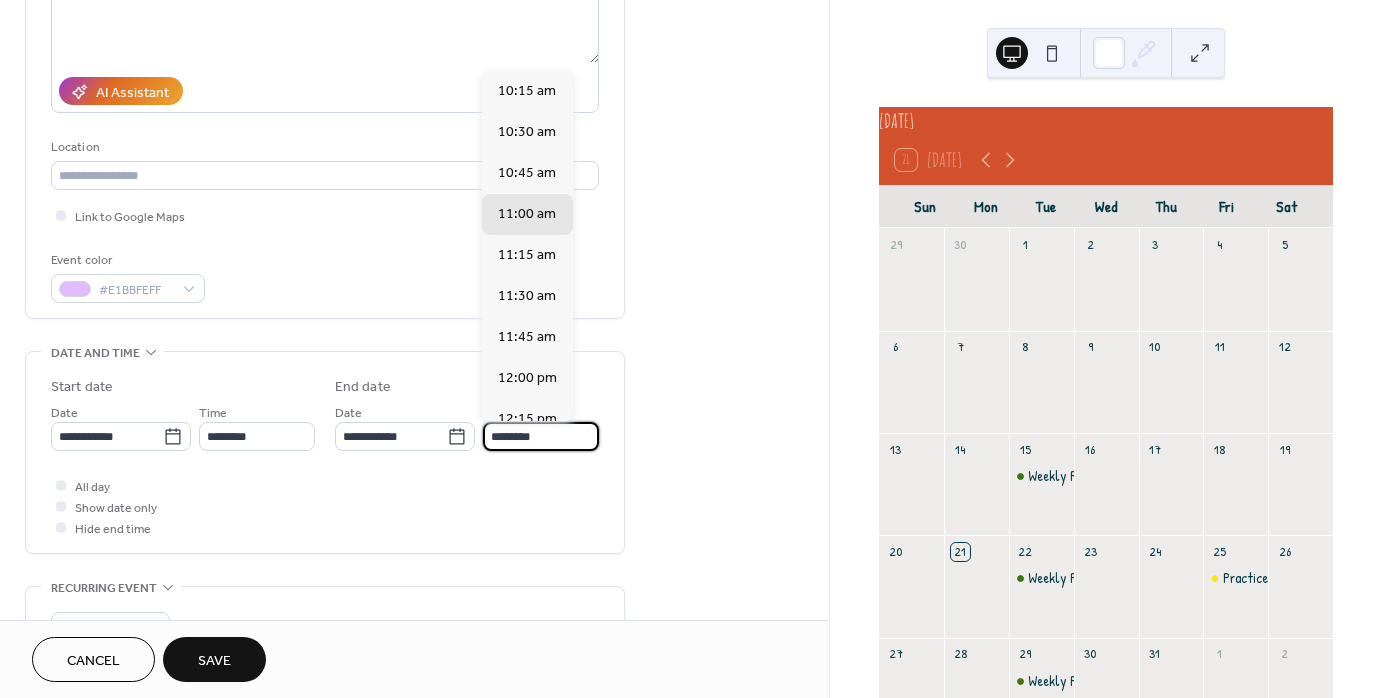 click on "********" at bounding box center [541, 436] 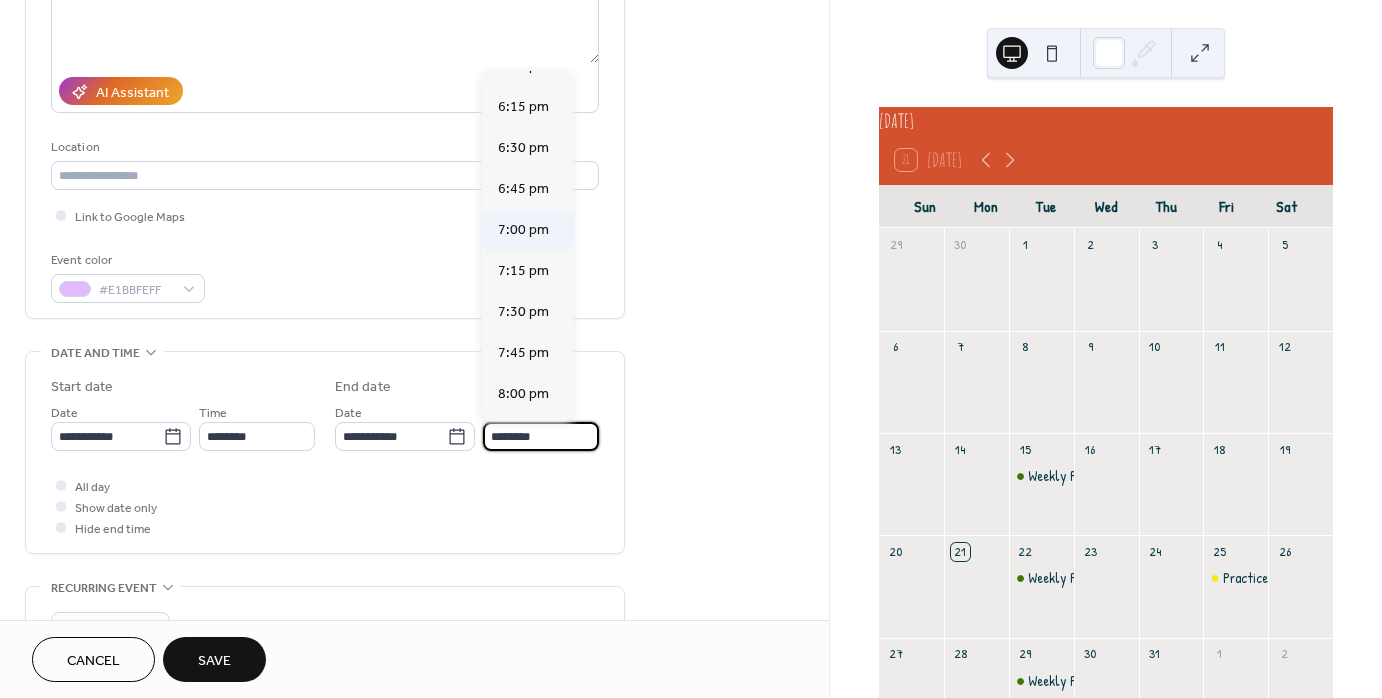 scroll, scrollTop: 1300, scrollLeft: 0, axis: vertical 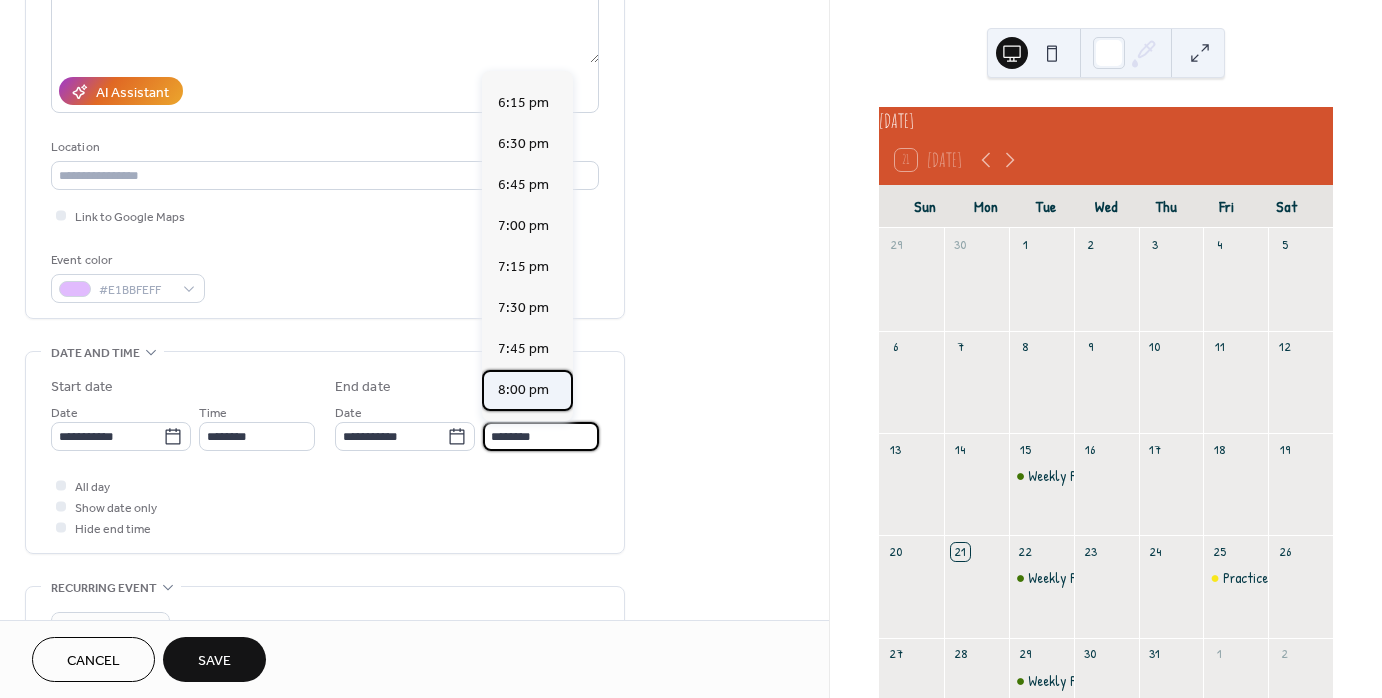 click on "8:00 pm" at bounding box center [523, 390] 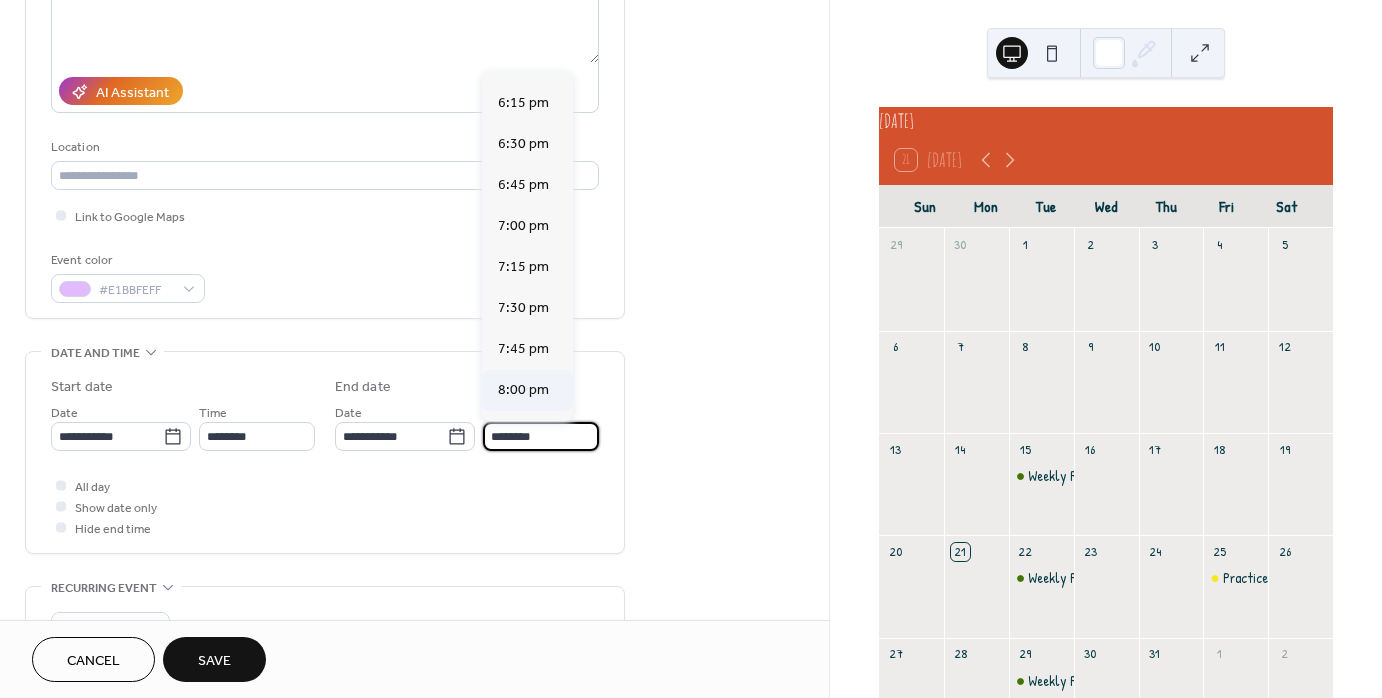 type on "*******" 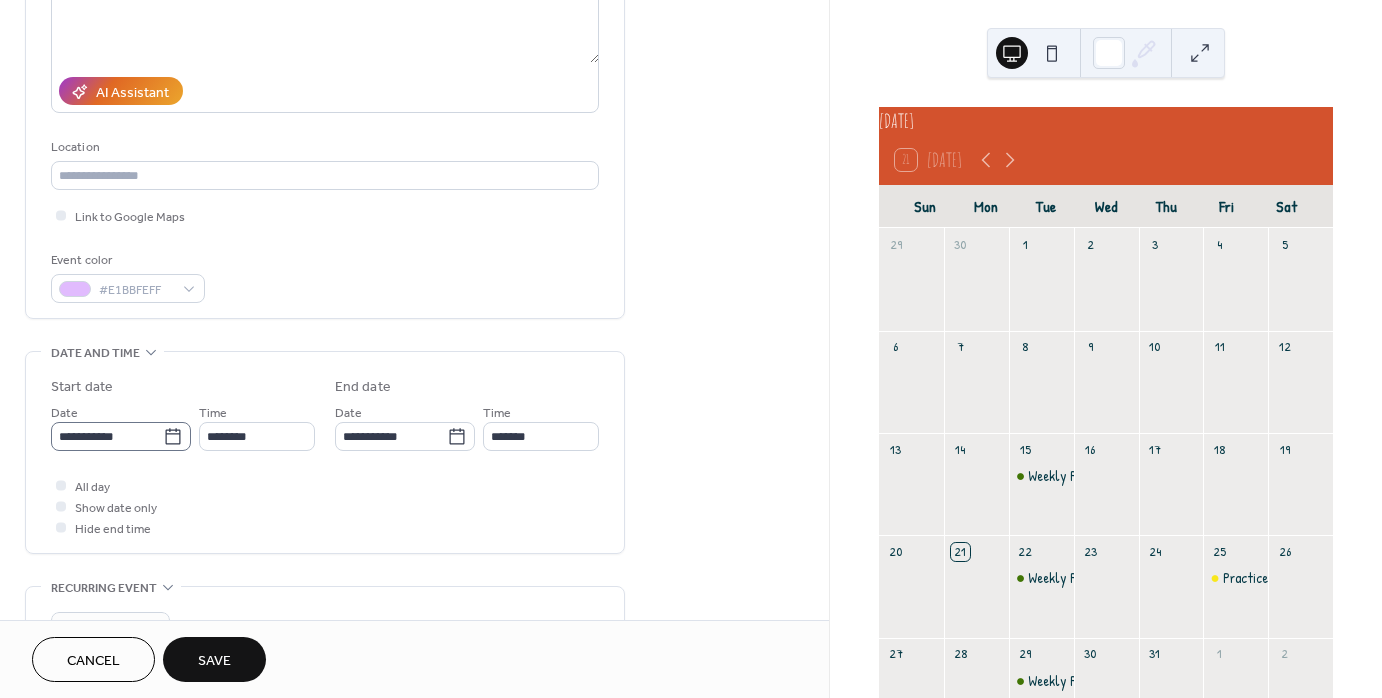 click 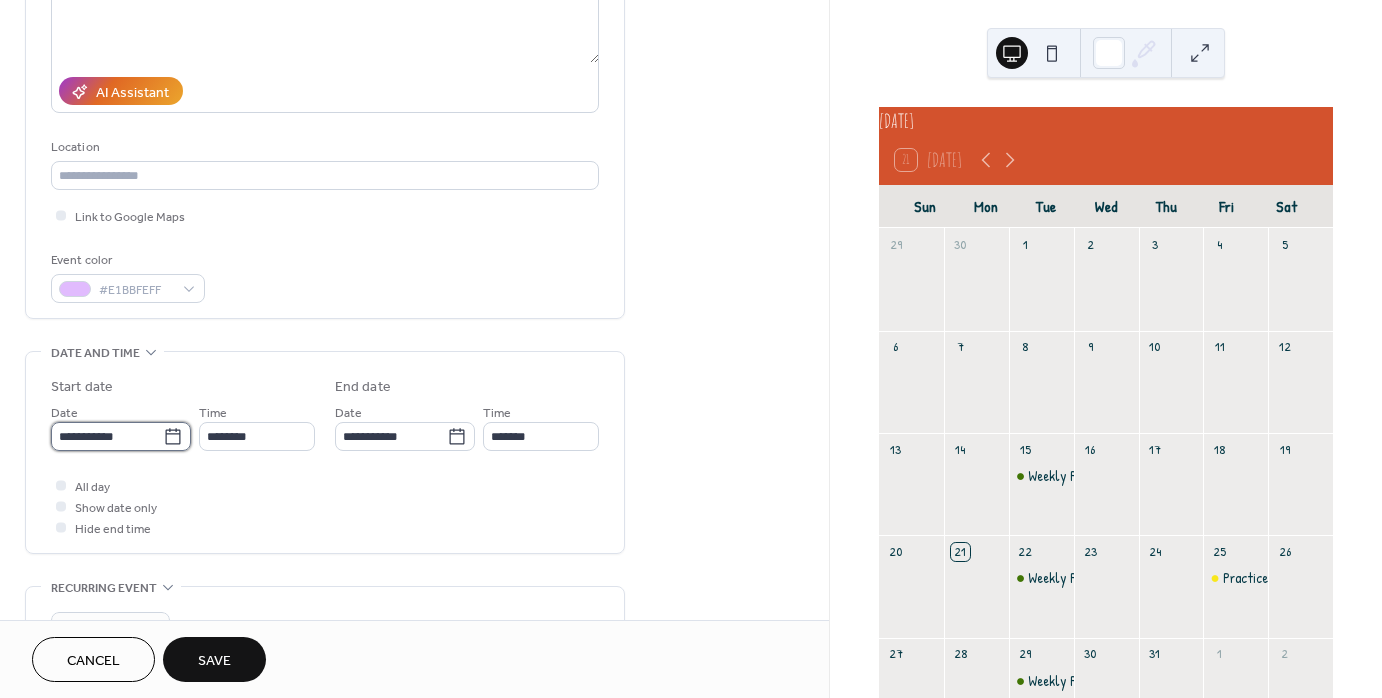click on "**********" at bounding box center (107, 436) 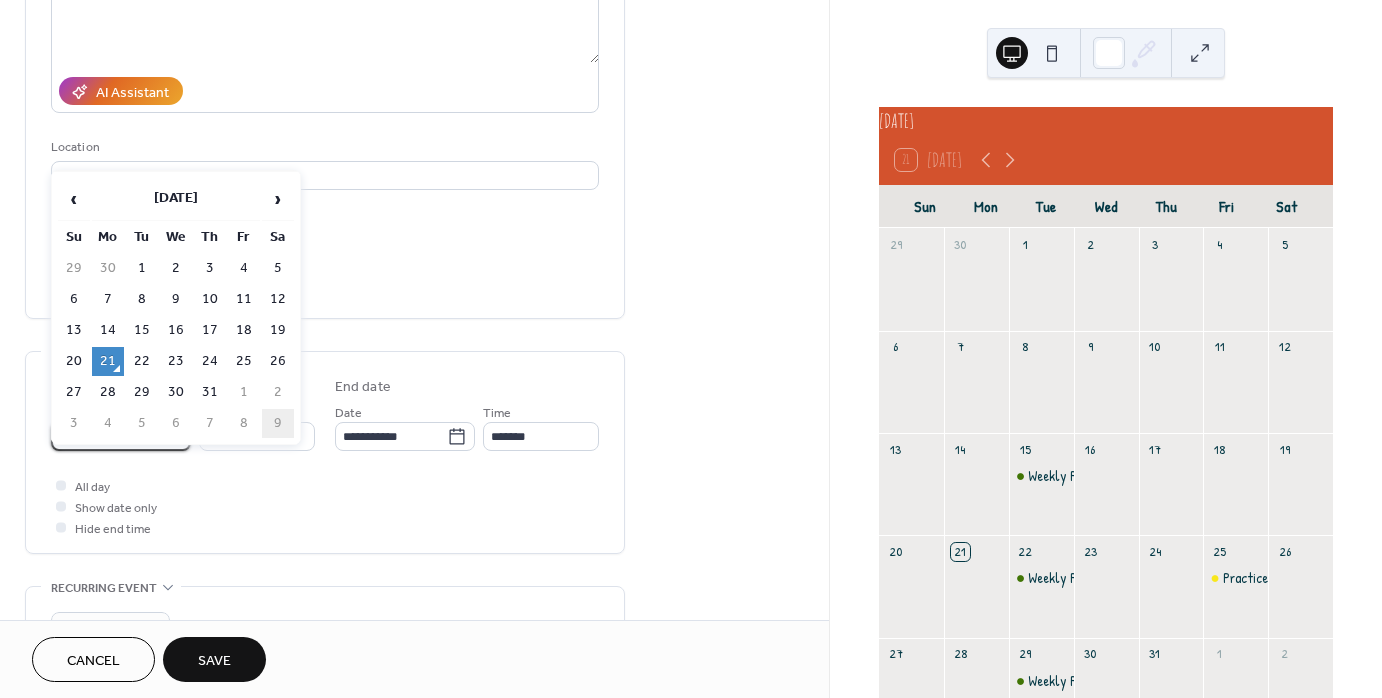 click on "9" at bounding box center [278, 423] 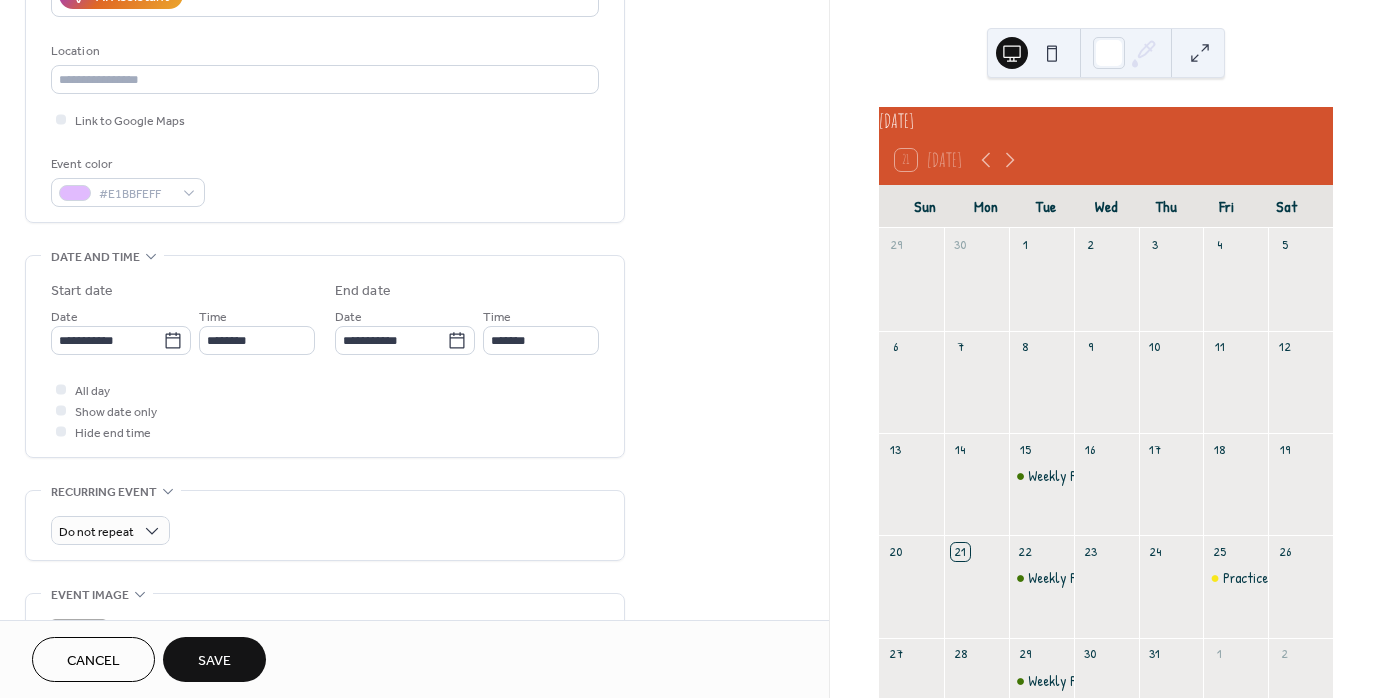 scroll, scrollTop: 400, scrollLeft: 0, axis: vertical 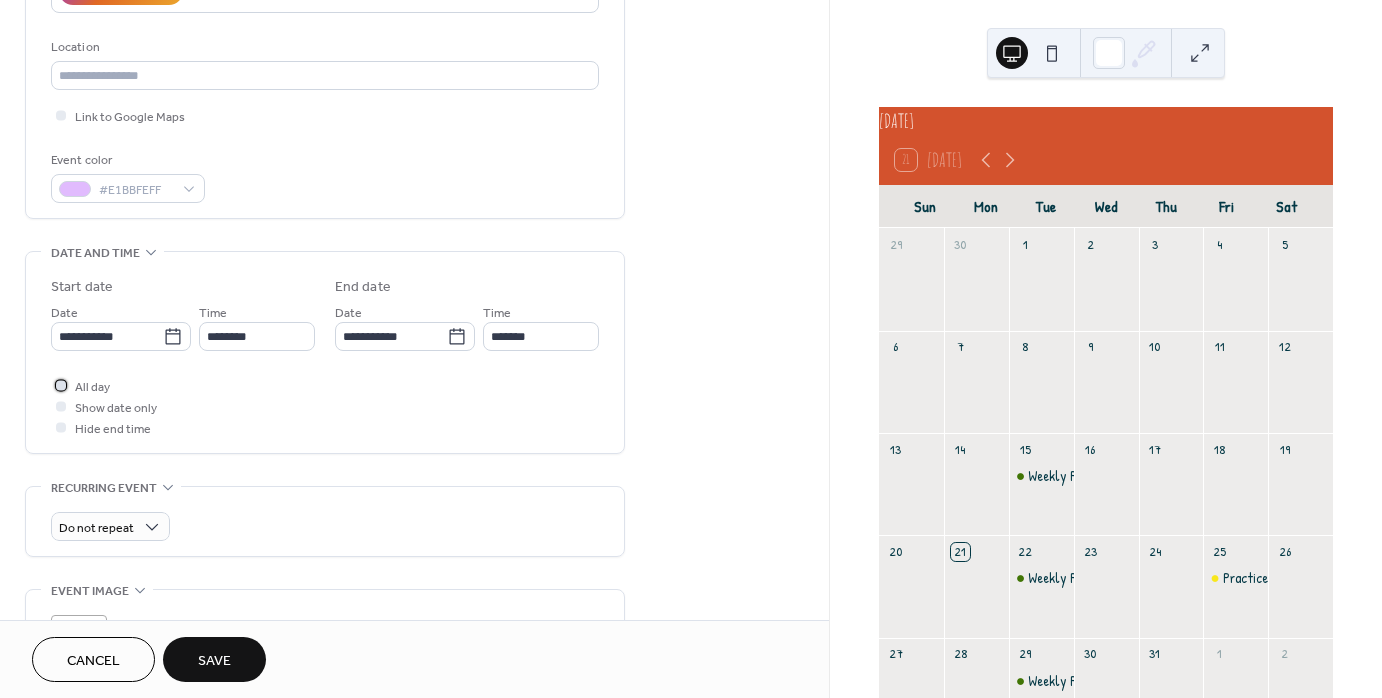 click on "All day" at bounding box center [92, 387] 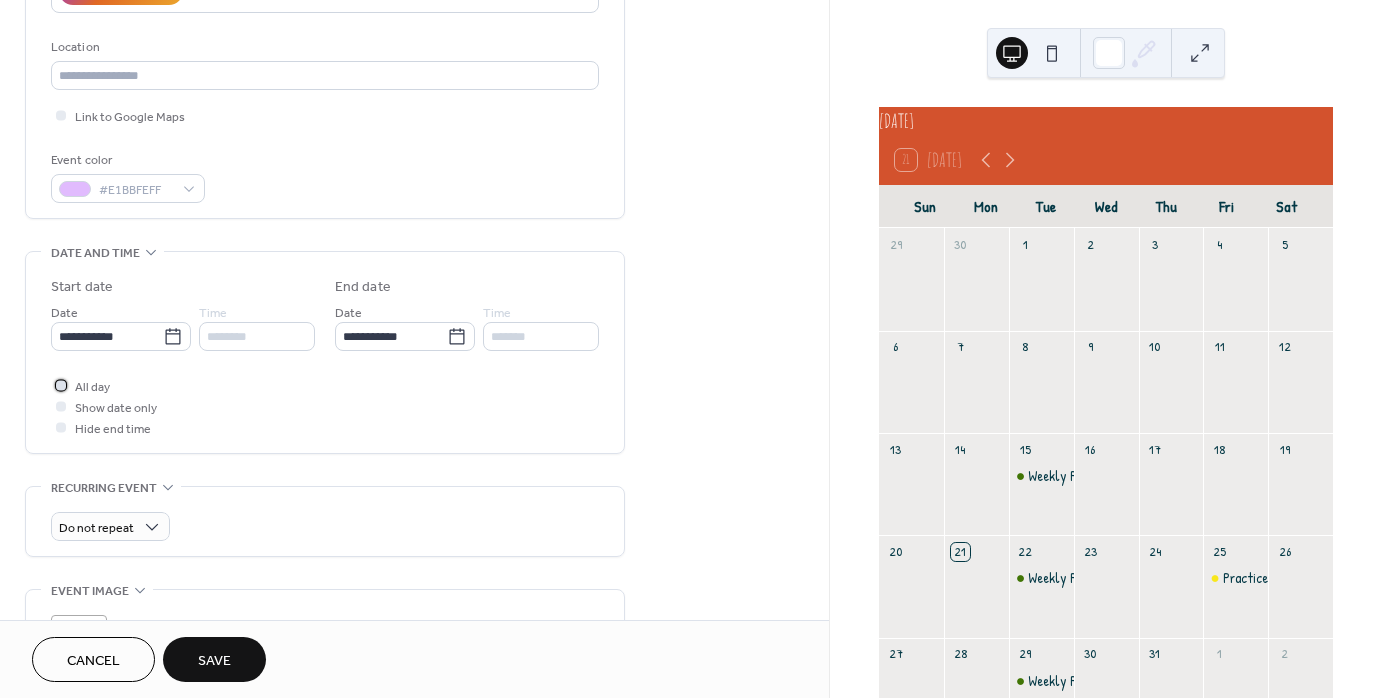 click on "All day" at bounding box center (80, 385) 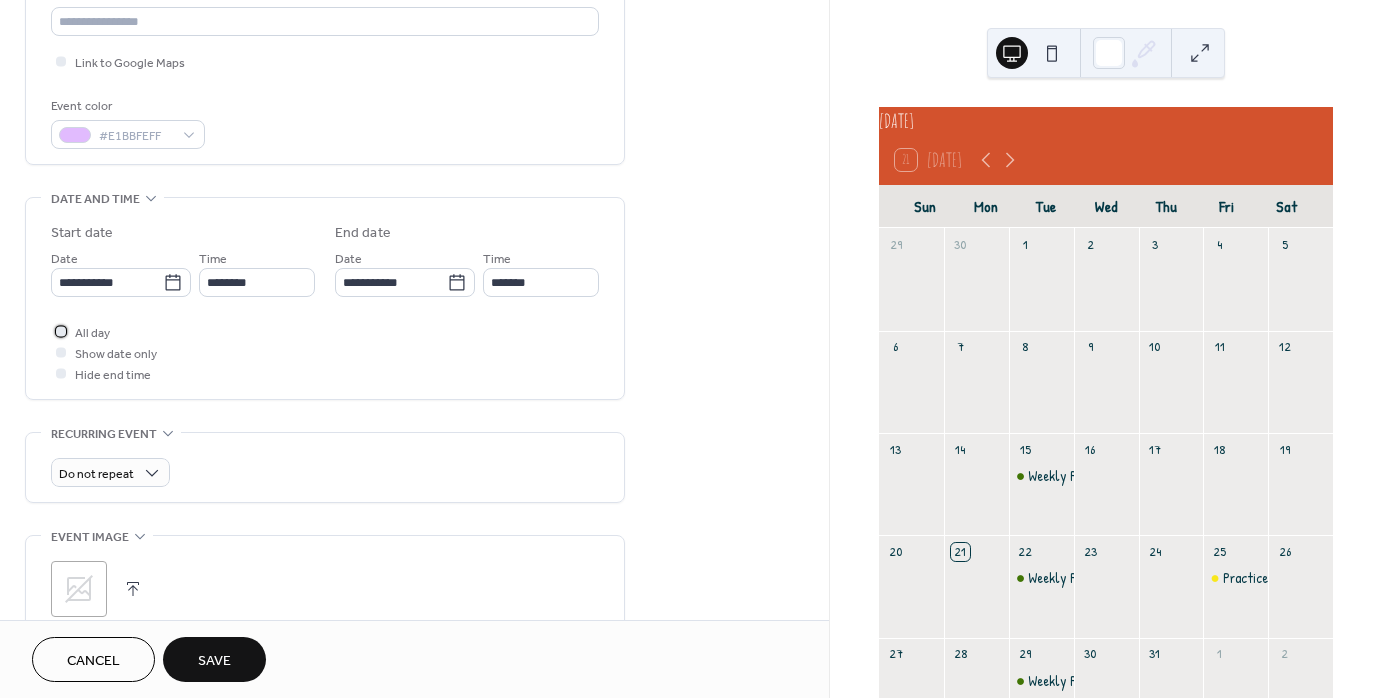 scroll, scrollTop: 600, scrollLeft: 0, axis: vertical 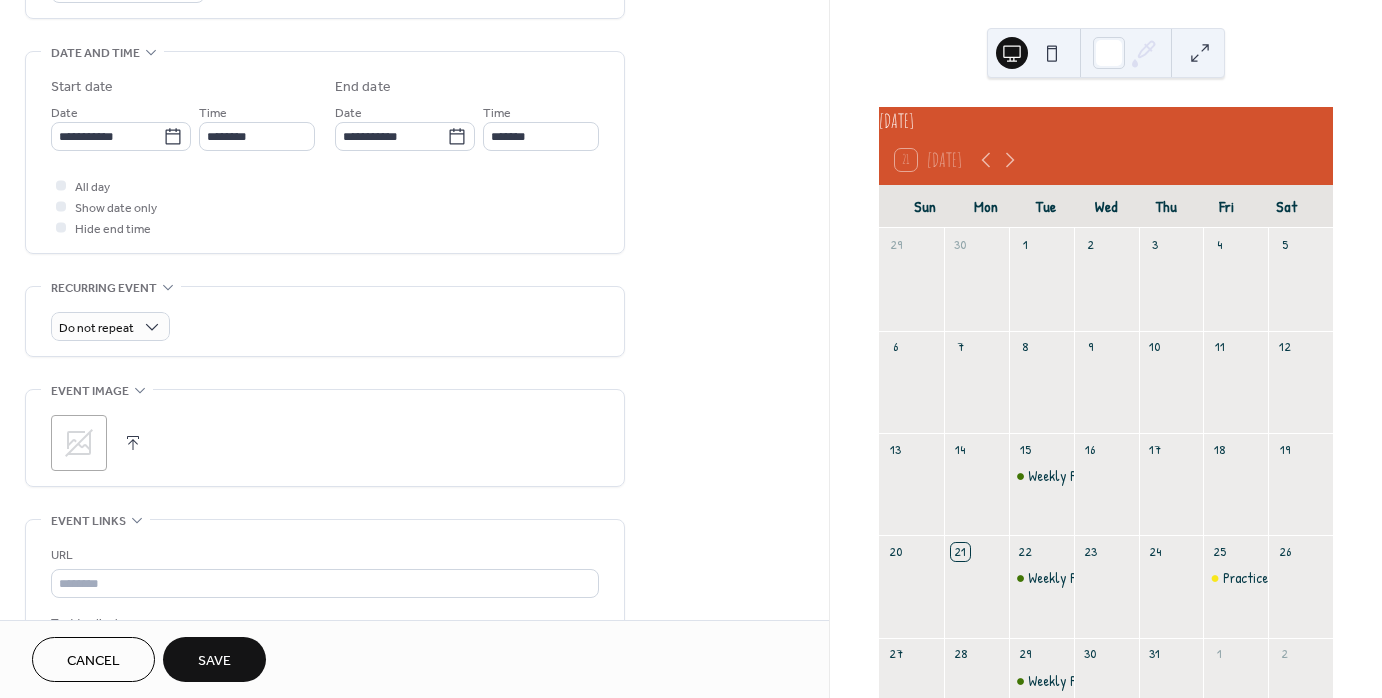click 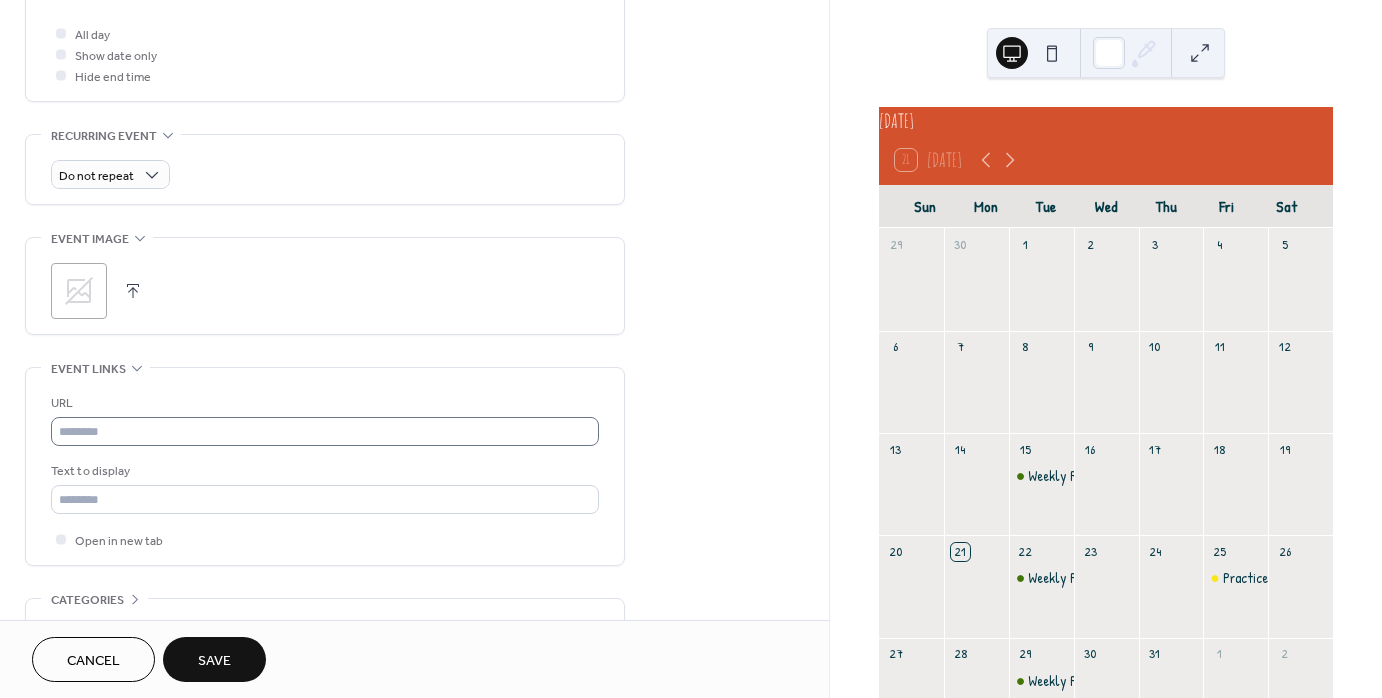 scroll, scrollTop: 800, scrollLeft: 0, axis: vertical 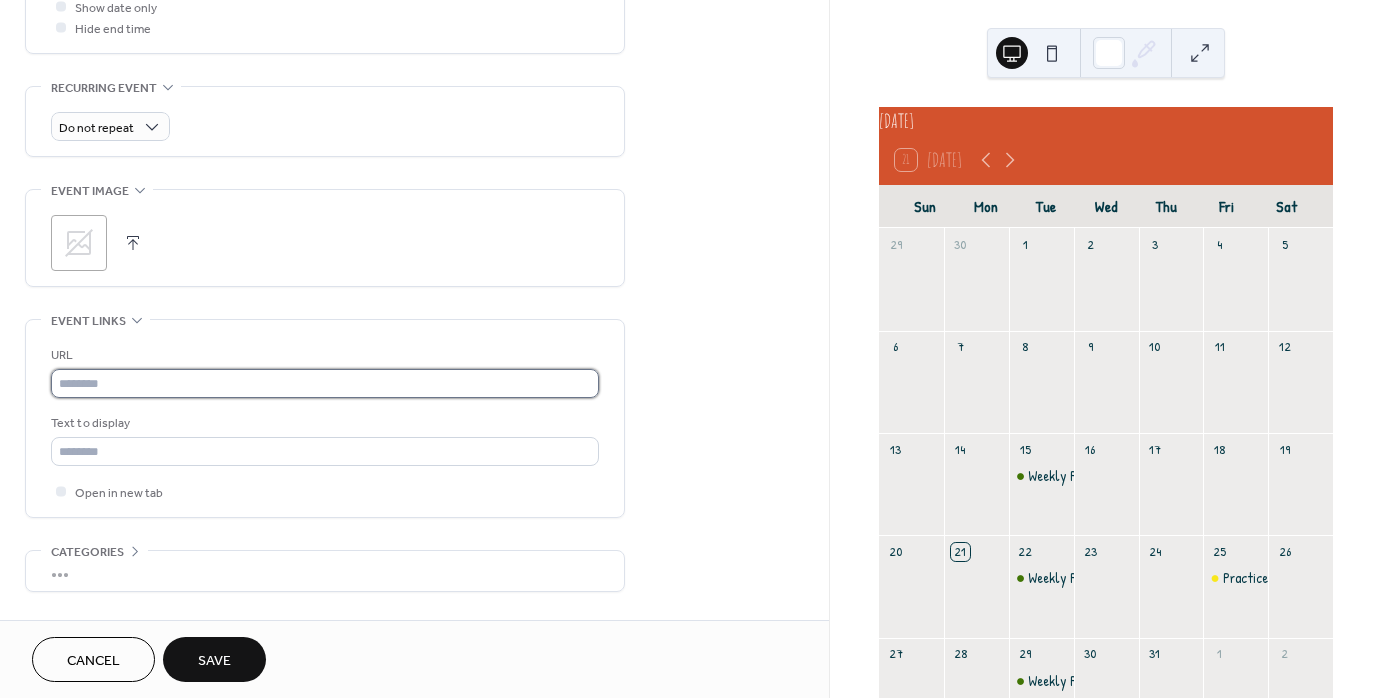 click at bounding box center (325, 383) 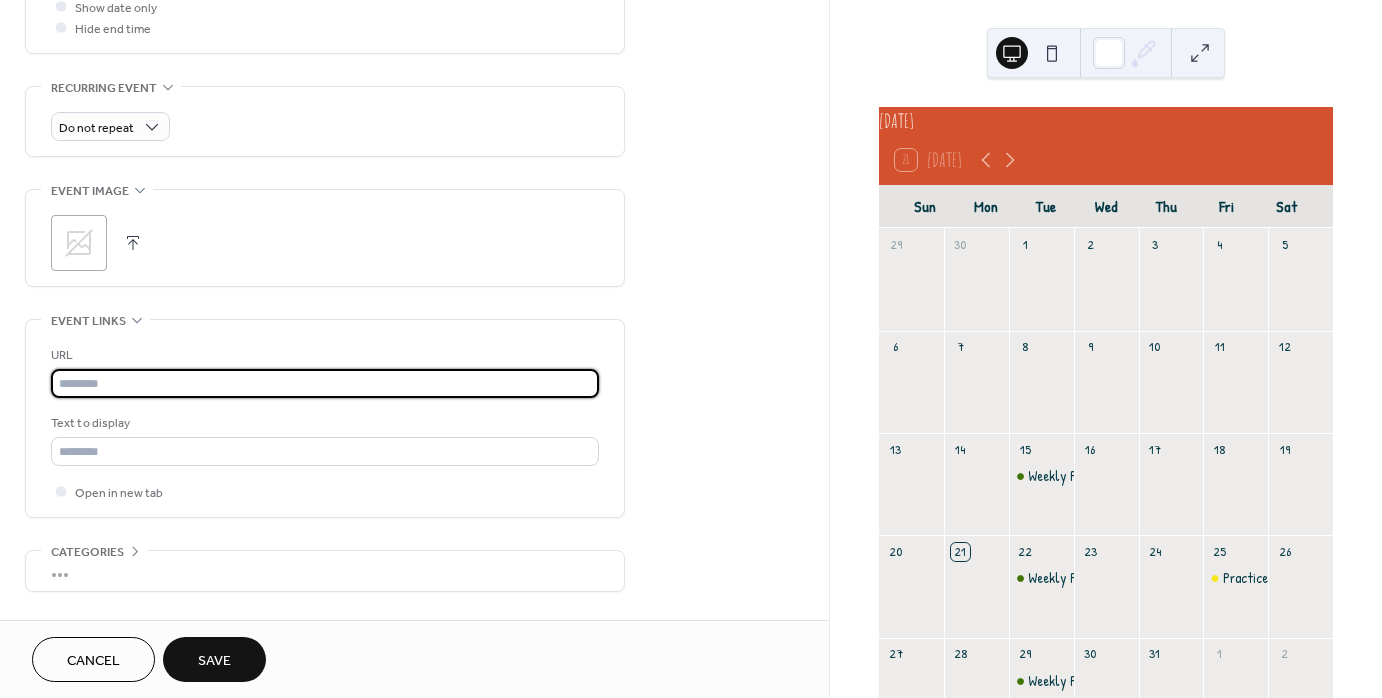 paste on "**********" 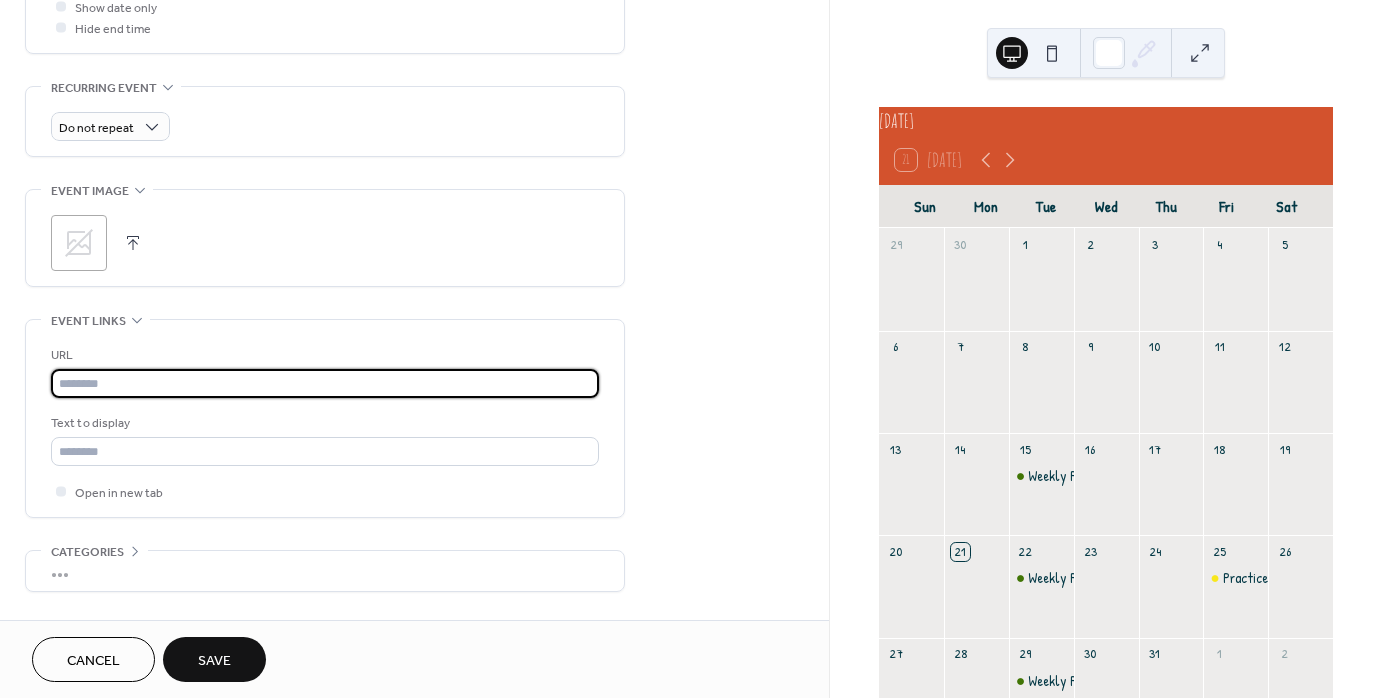 type on "**********" 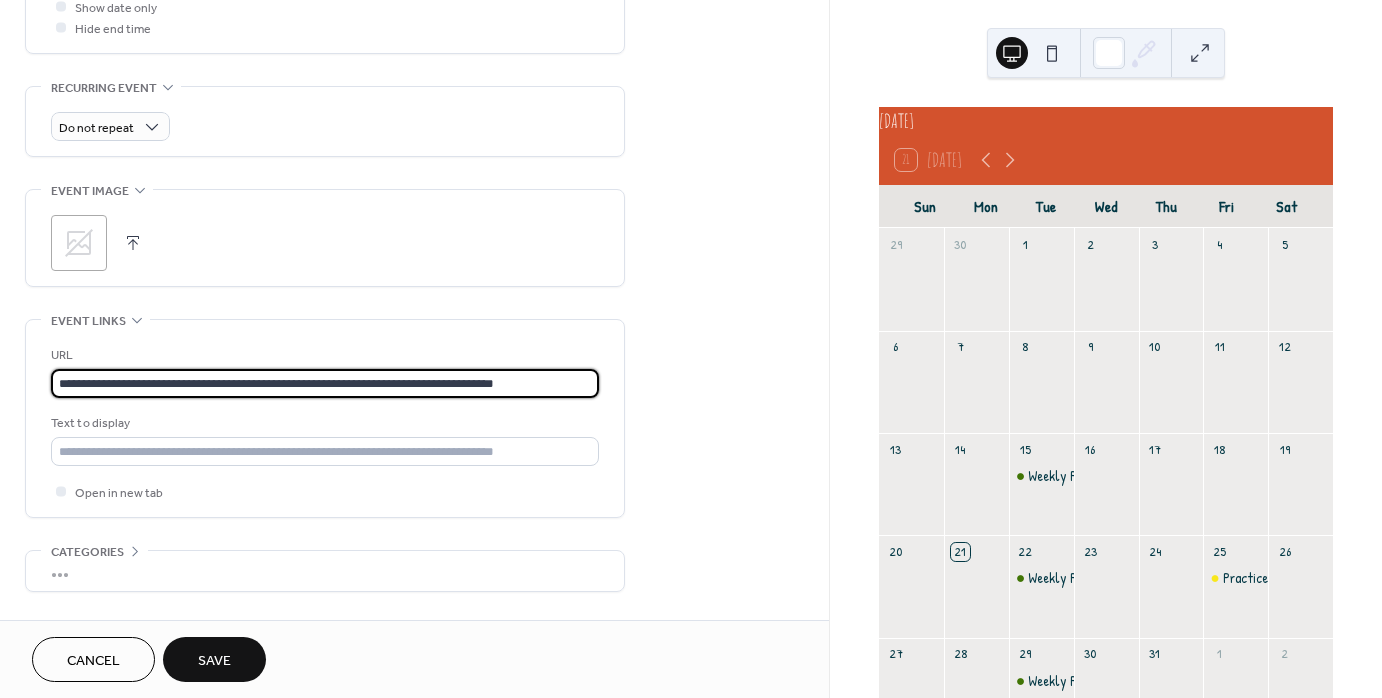 drag, startPoint x: 564, startPoint y: 372, endPoint x: -112, endPoint y: 360, distance: 676.1065 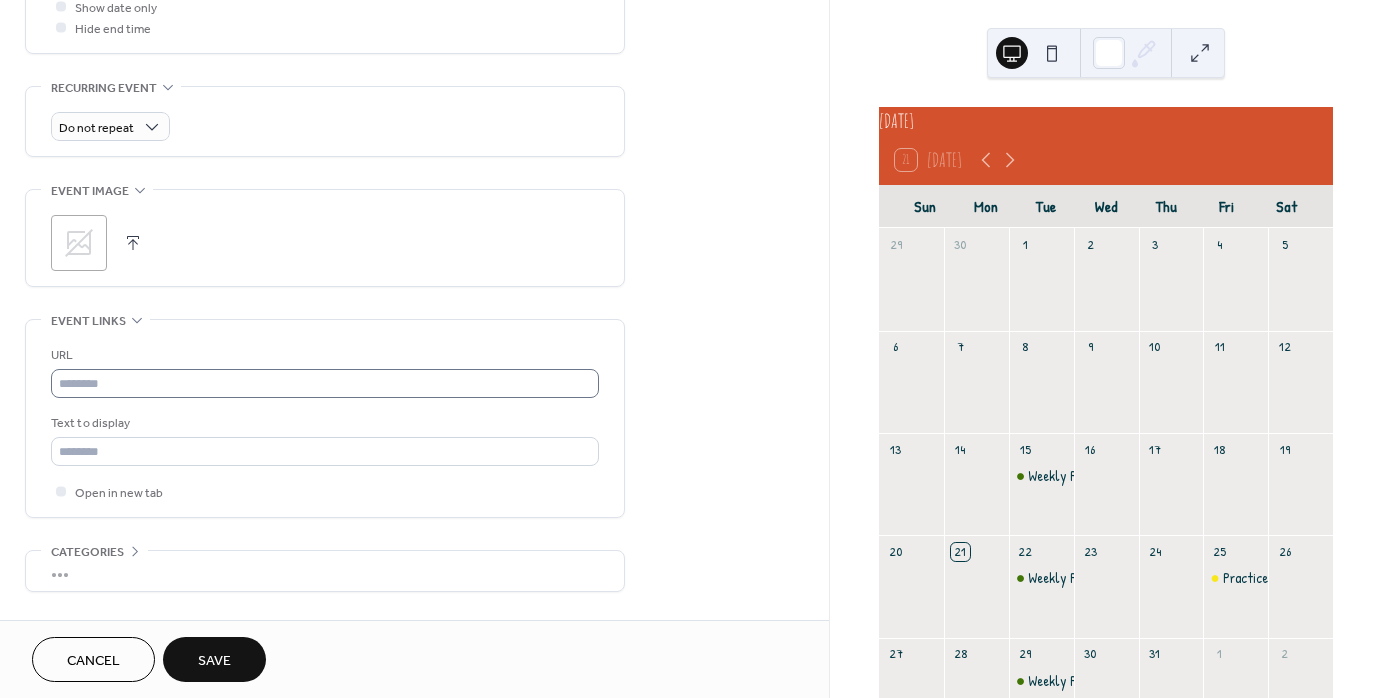 click on "URL Text to display Open in new tab" at bounding box center [325, 423] 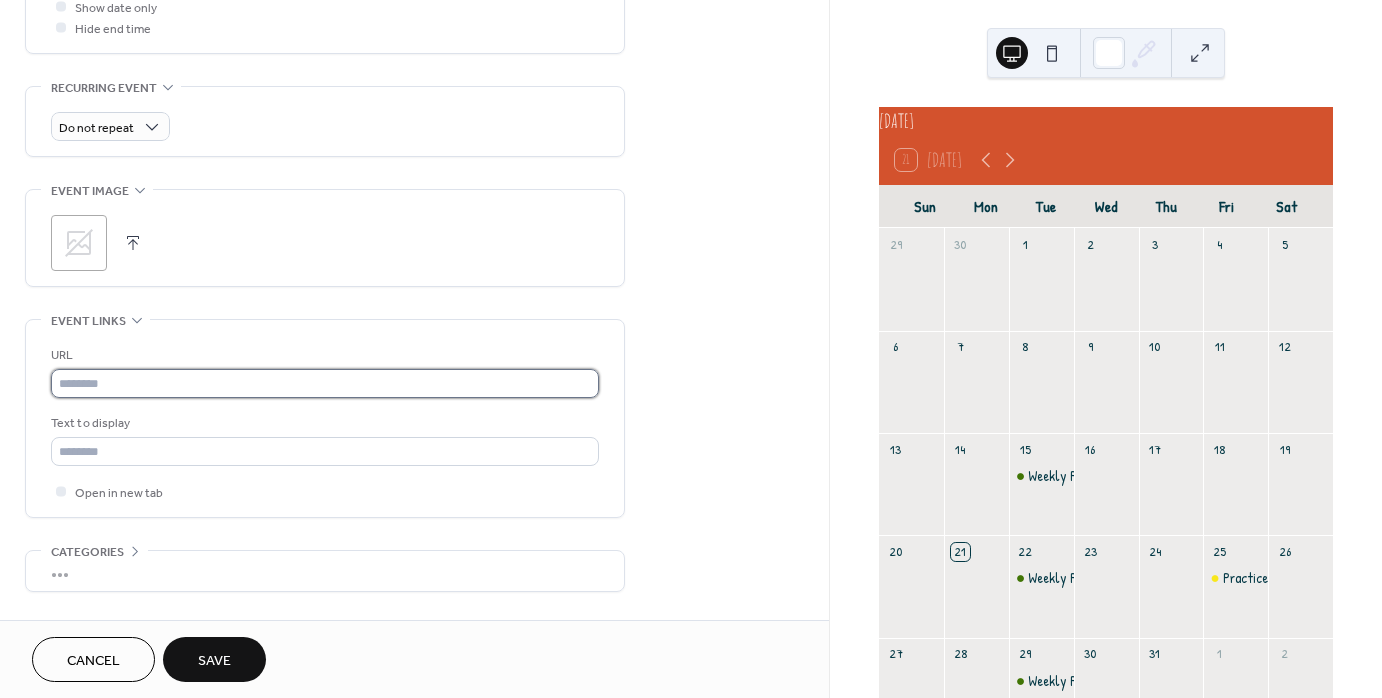 click at bounding box center (325, 383) 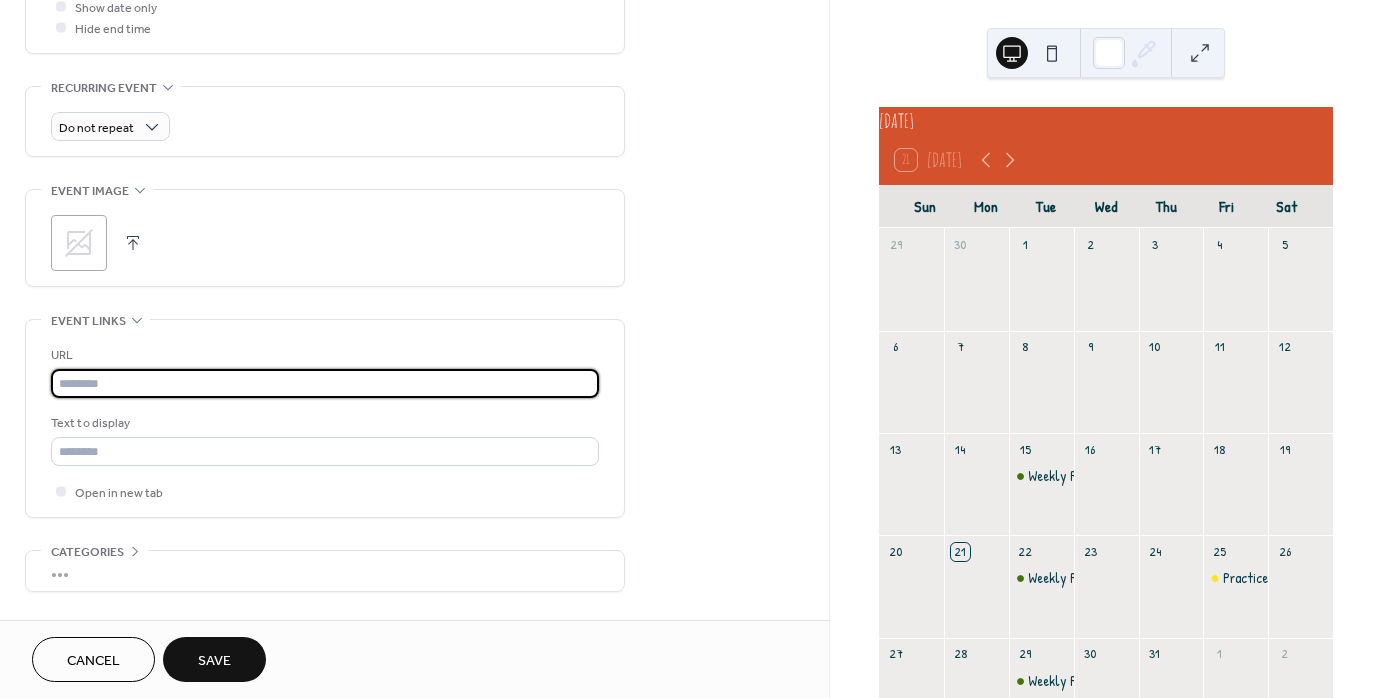 paste on "**********" 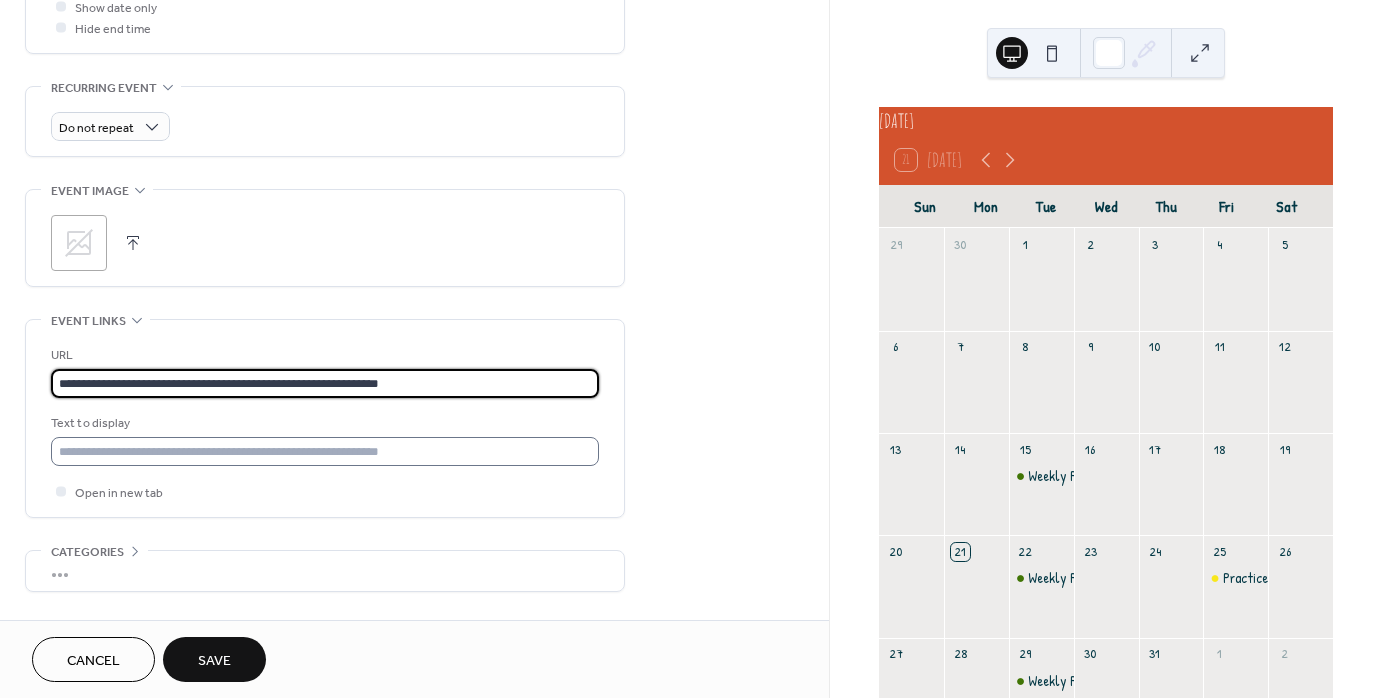 type on "**********" 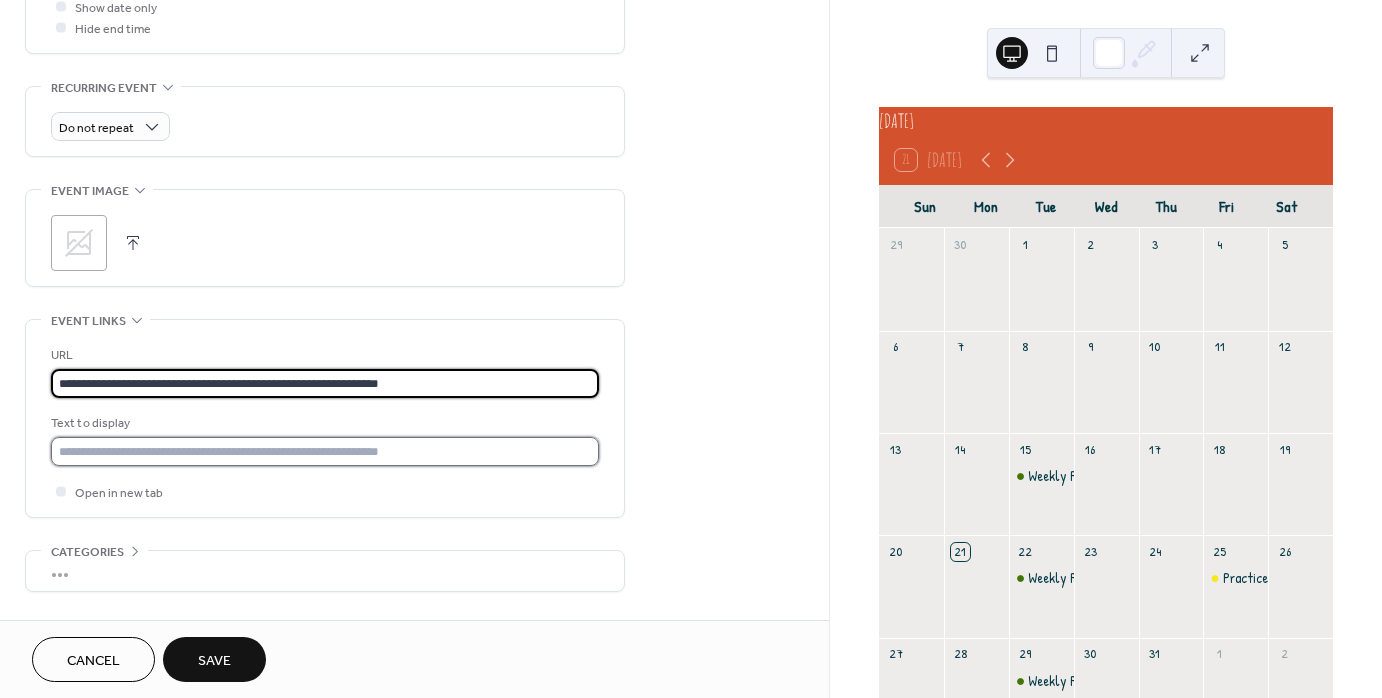 click at bounding box center (325, 451) 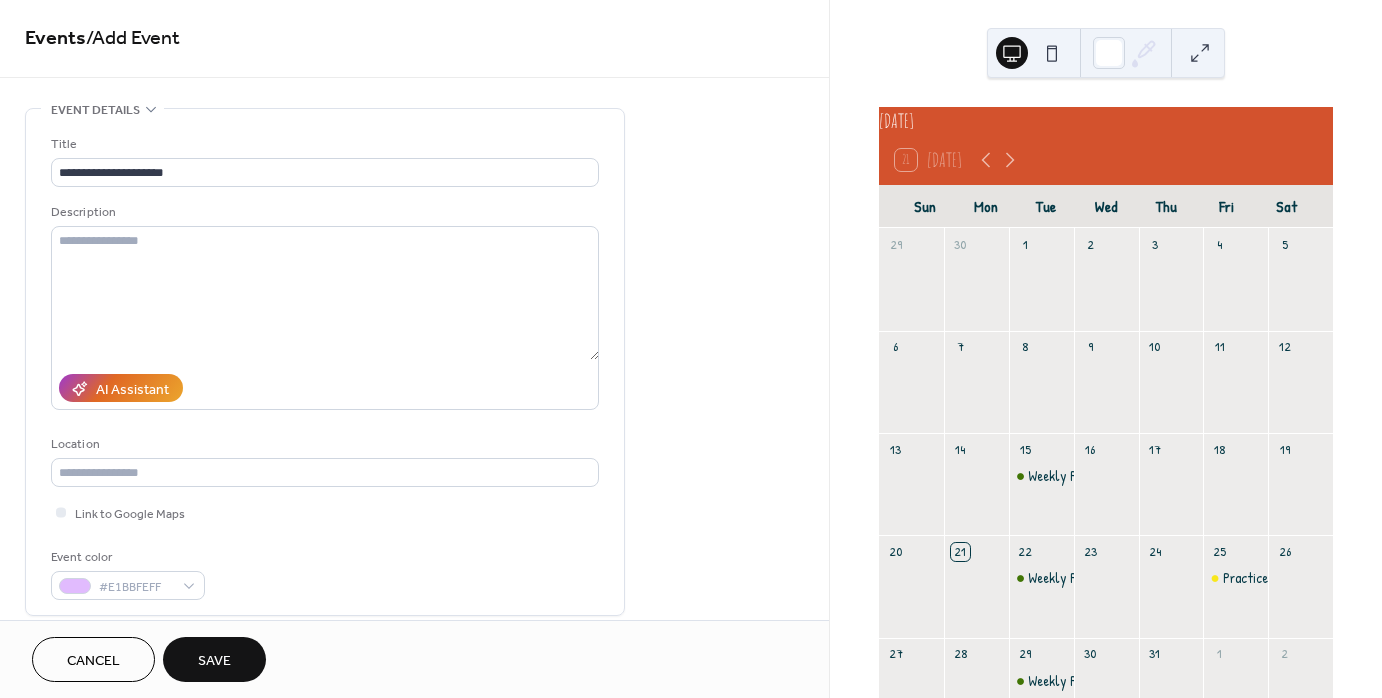 scroll, scrollTop: 0, scrollLeft: 0, axis: both 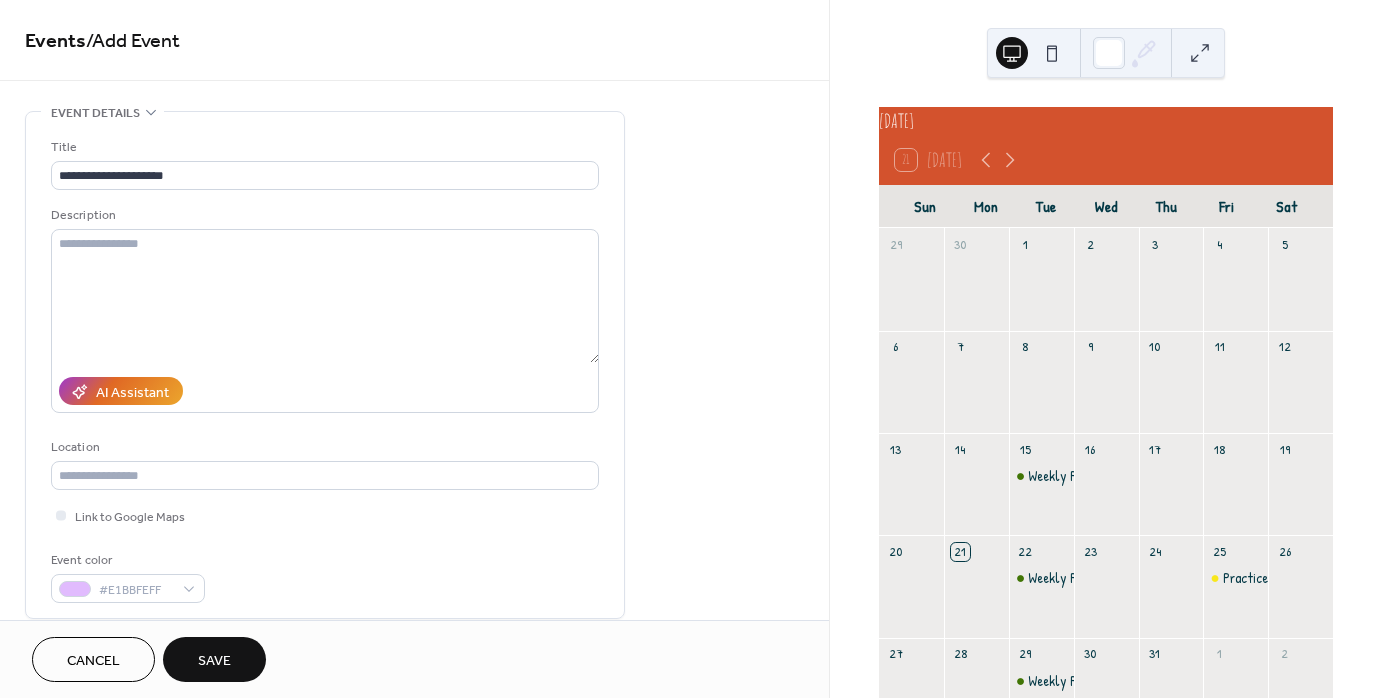 type on "**********" 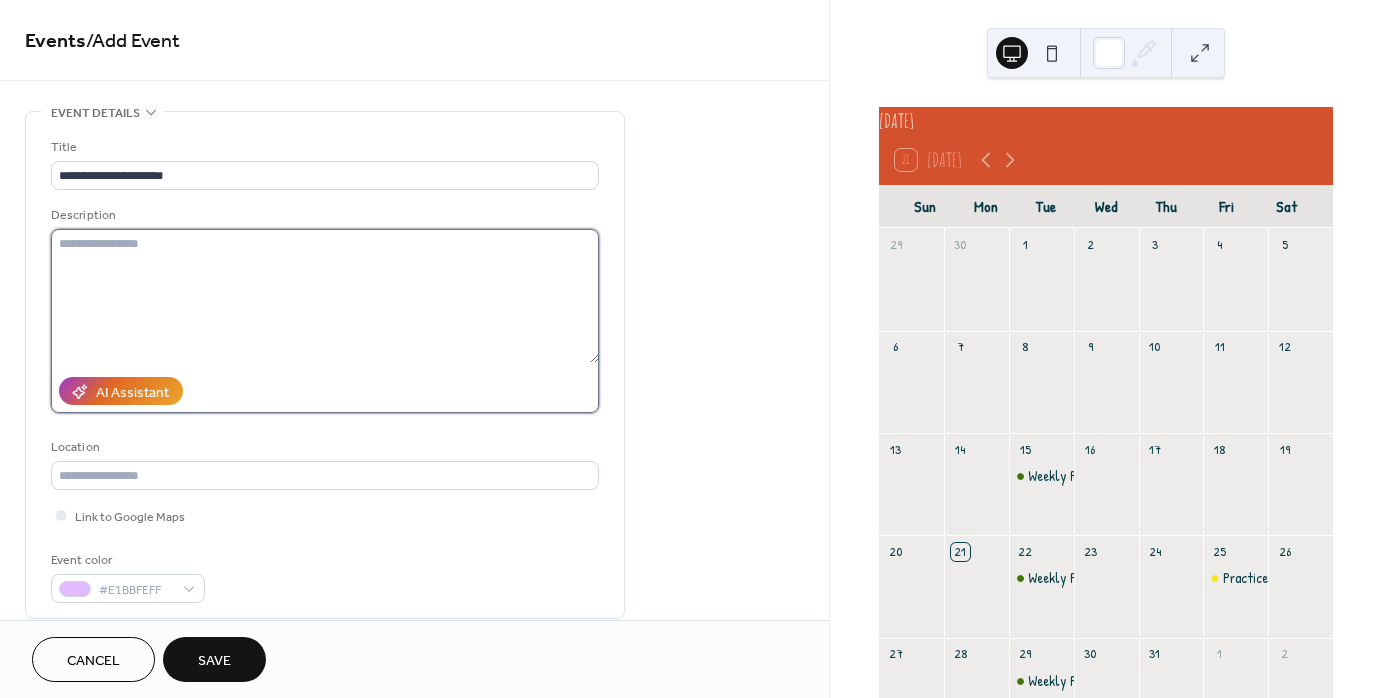 click at bounding box center [325, 296] 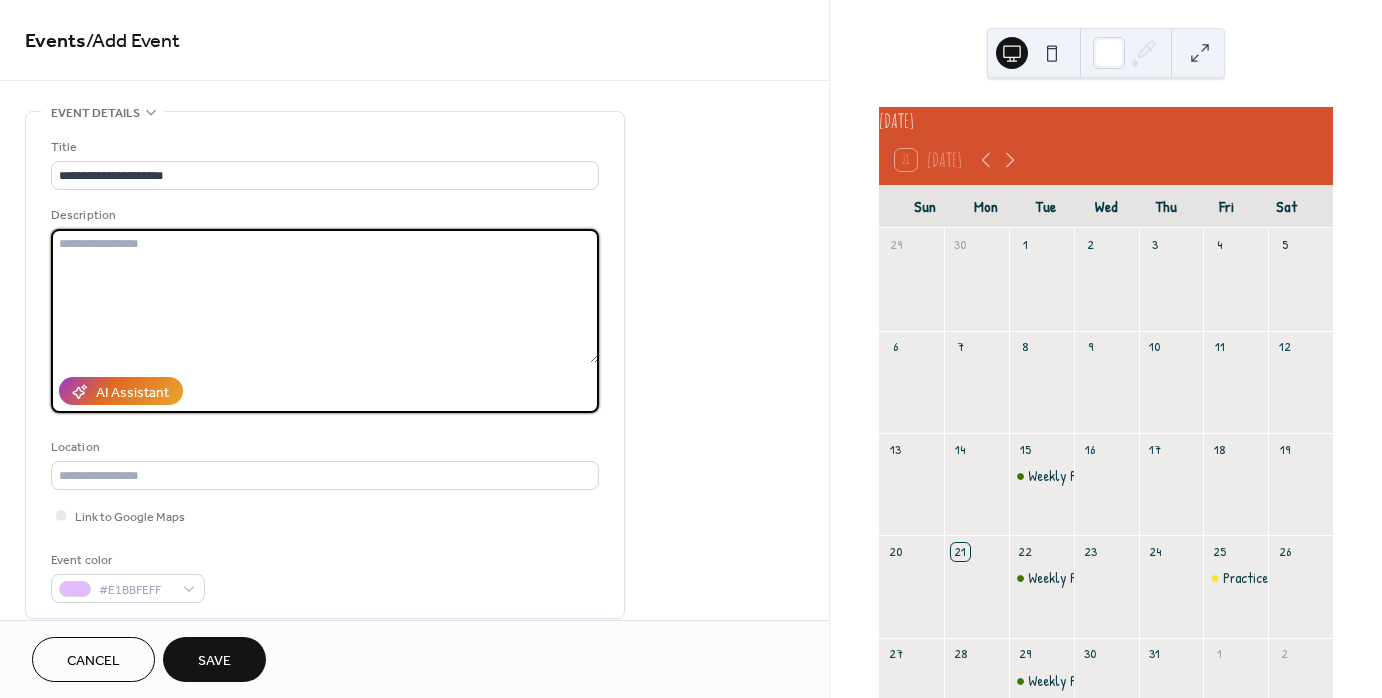 click at bounding box center [325, 296] 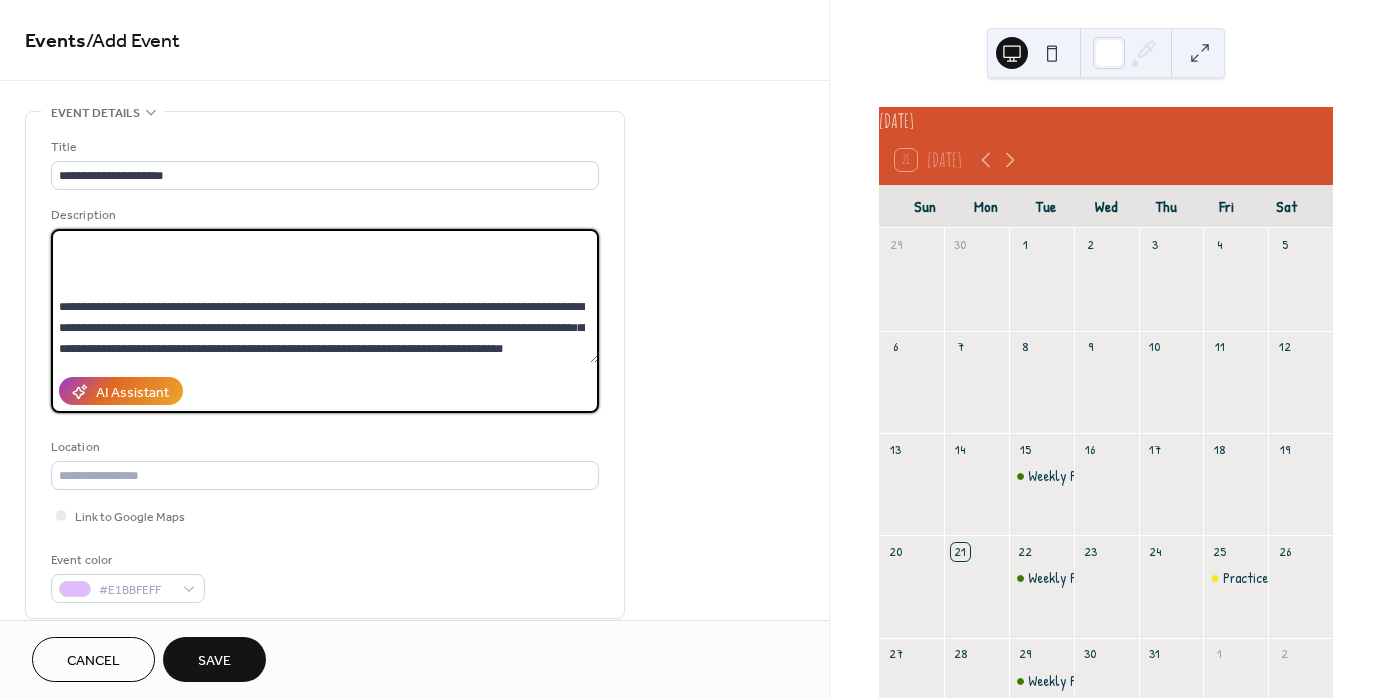 scroll, scrollTop: 461, scrollLeft: 0, axis: vertical 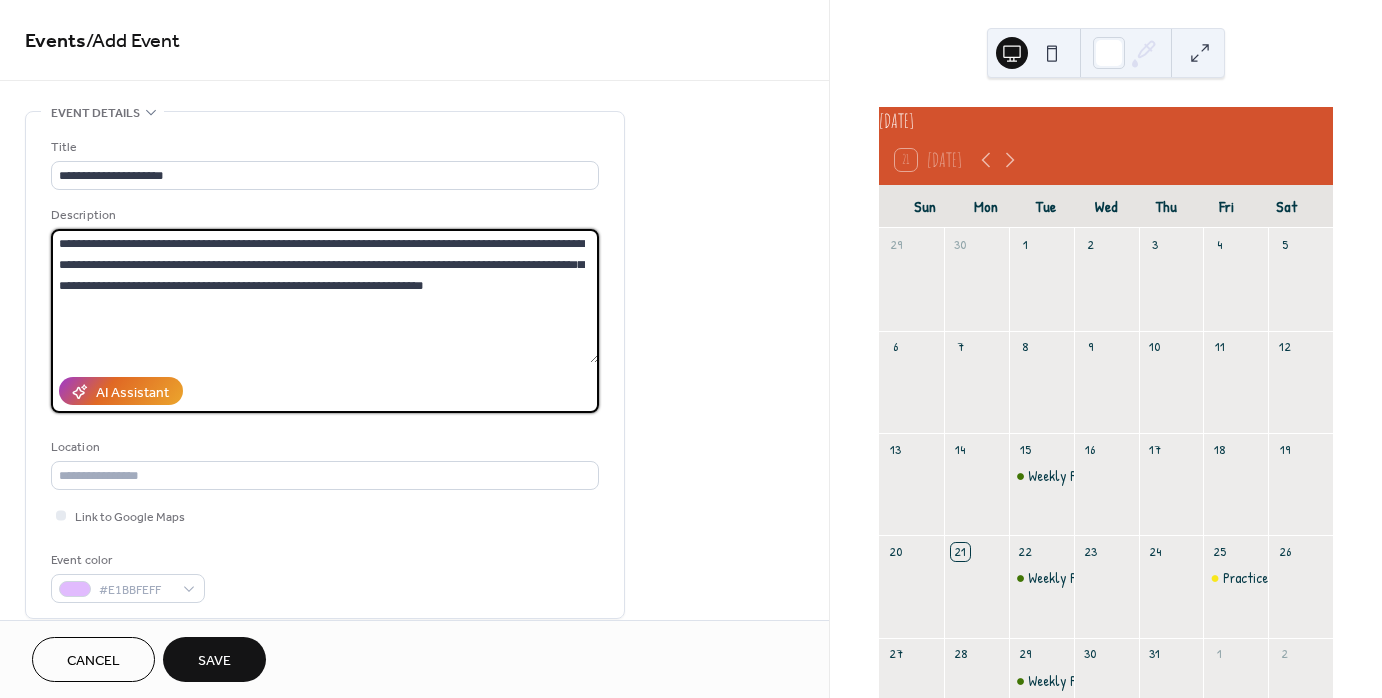 click at bounding box center (325, 296) 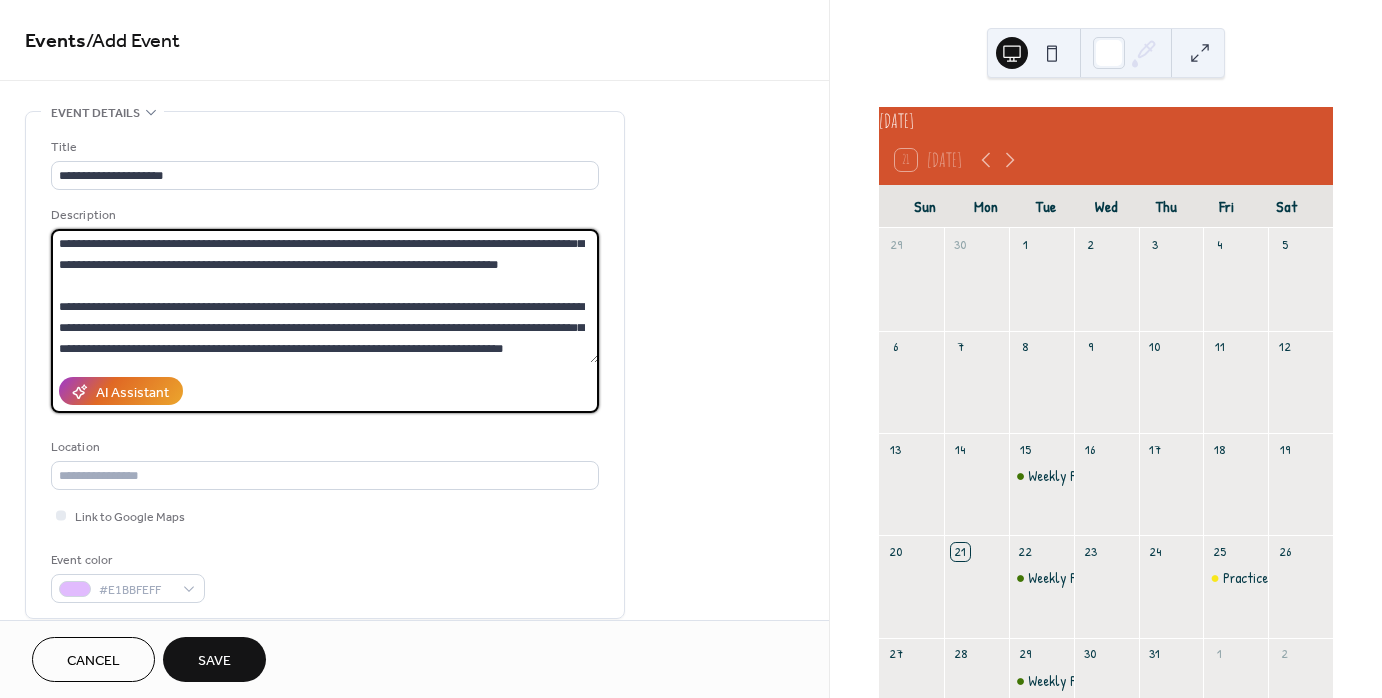 scroll, scrollTop: 377, scrollLeft: 0, axis: vertical 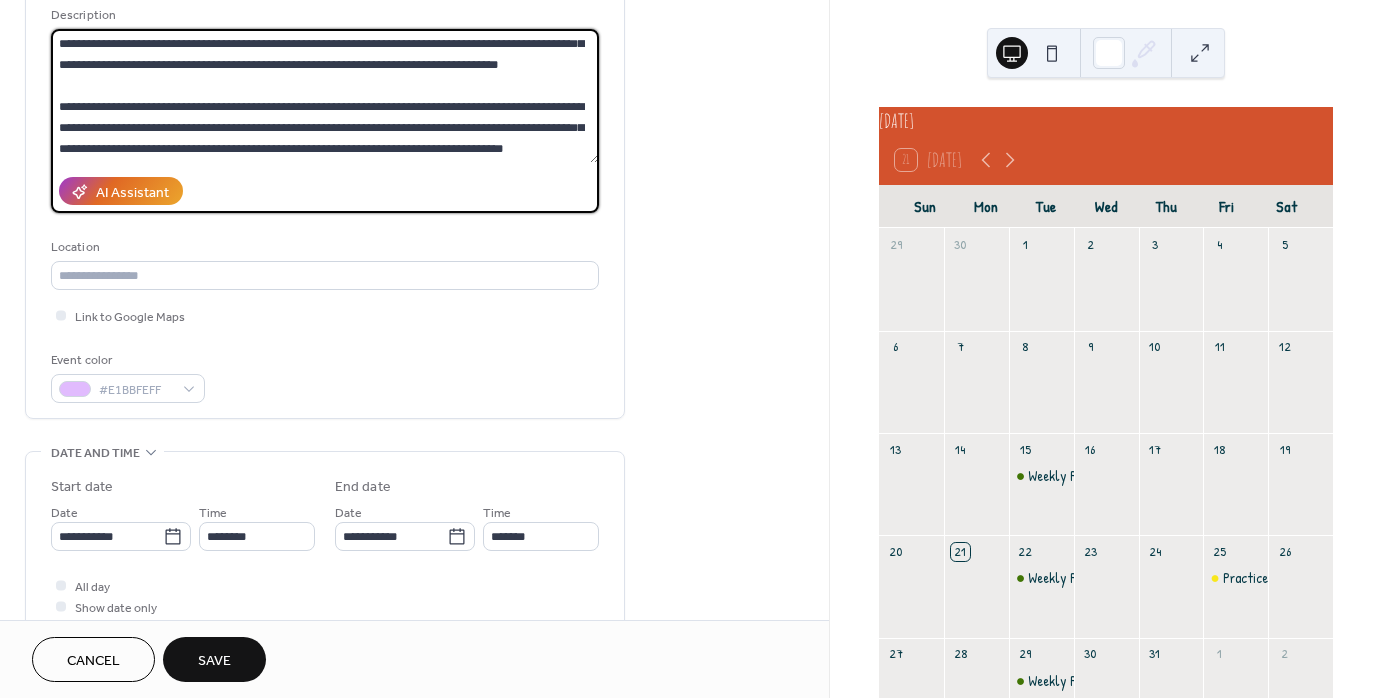 click at bounding box center (325, 96) 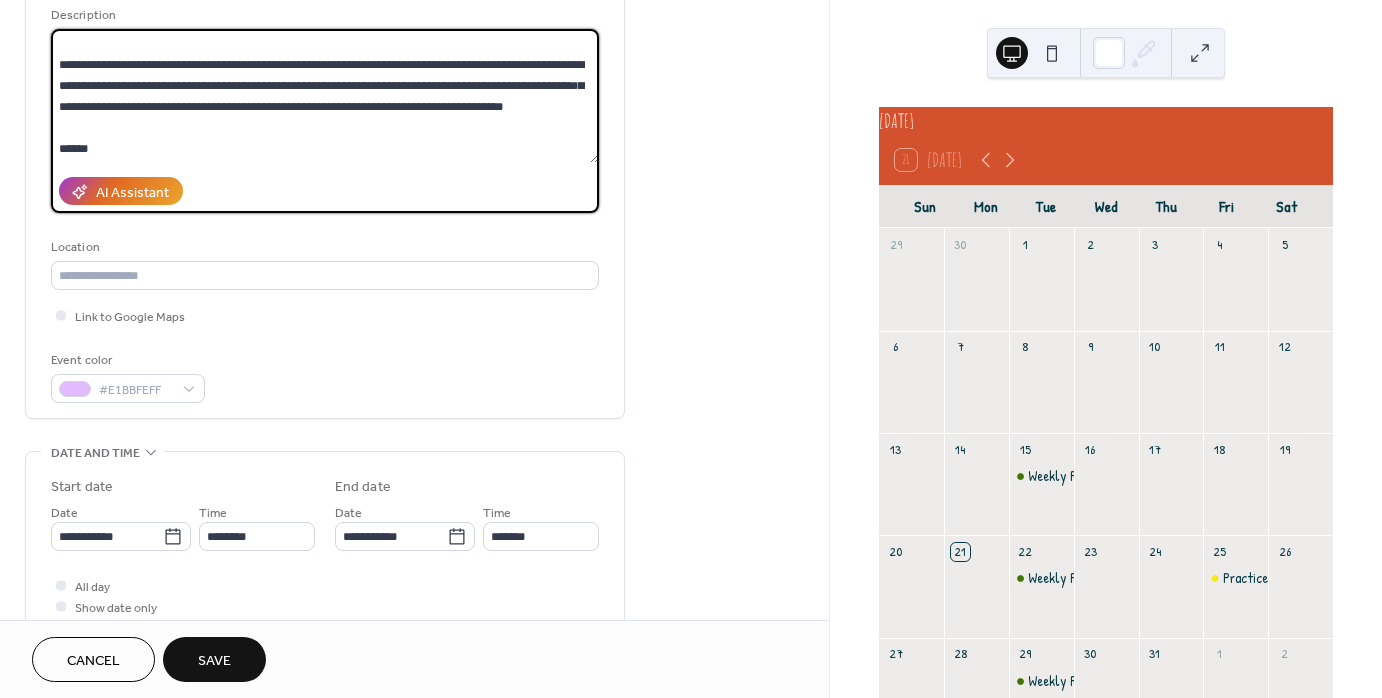 scroll, scrollTop: 439, scrollLeft: 0, axis: vertical 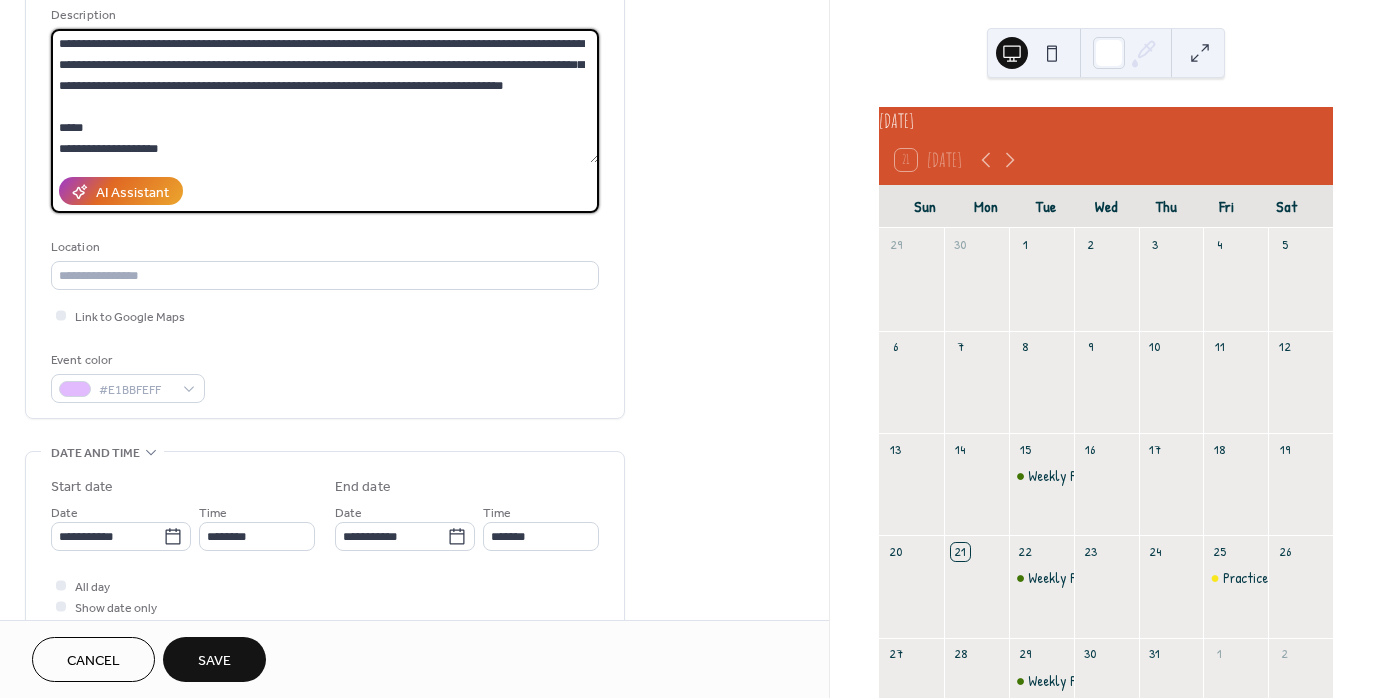 type on "**********" 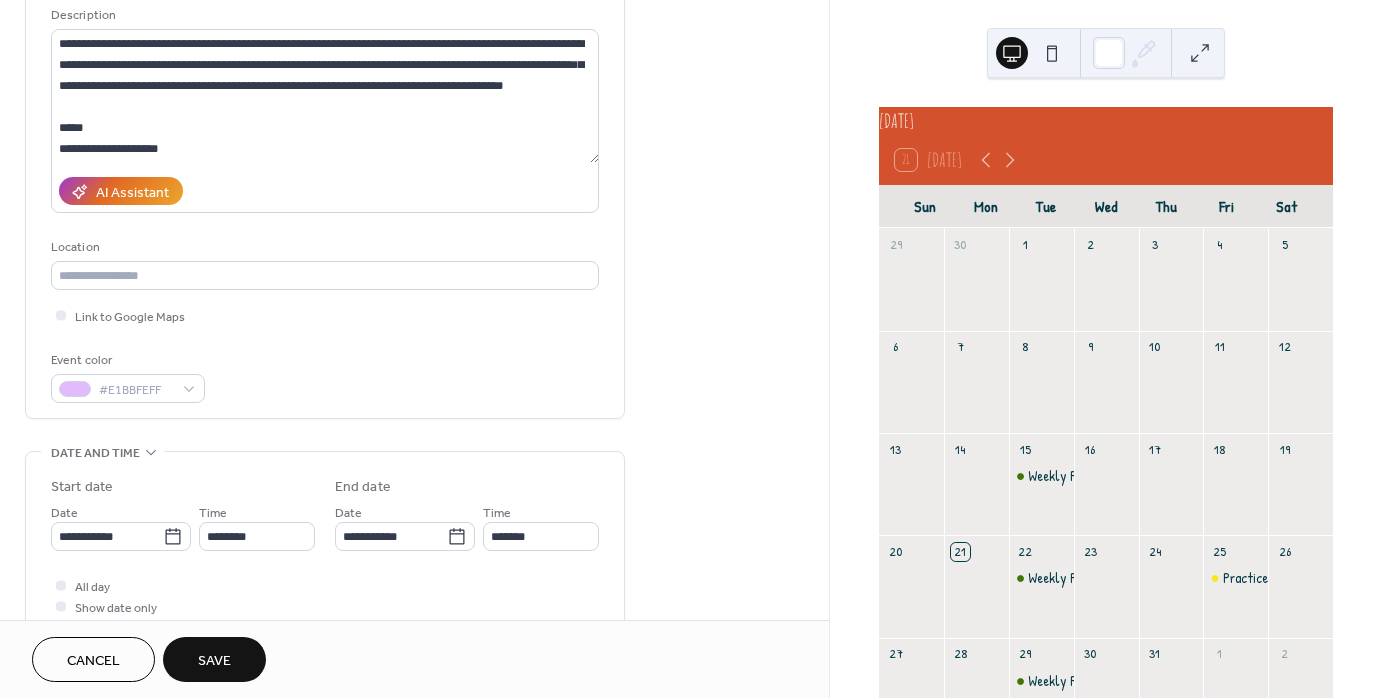 click on "Save" at bounding box center [214, 661] 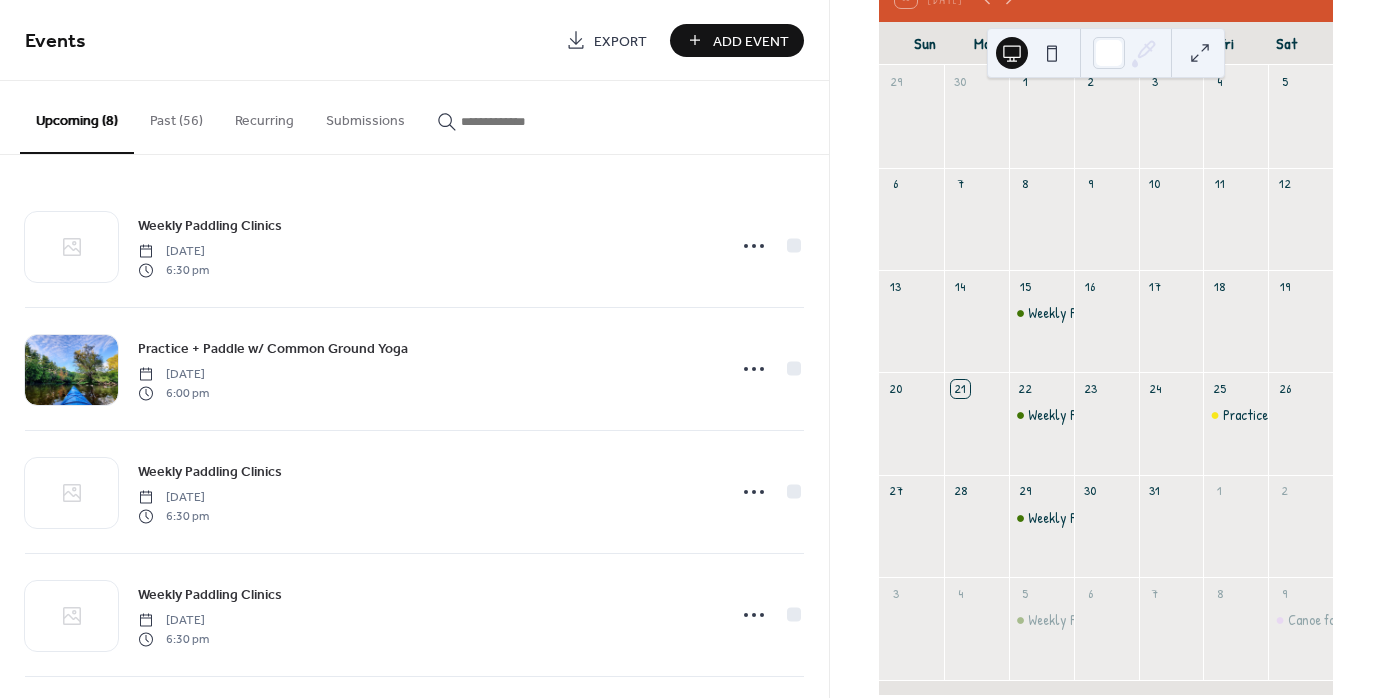 scroll, scrollTop: 204, scrollLeft: 0, axis: vertical 